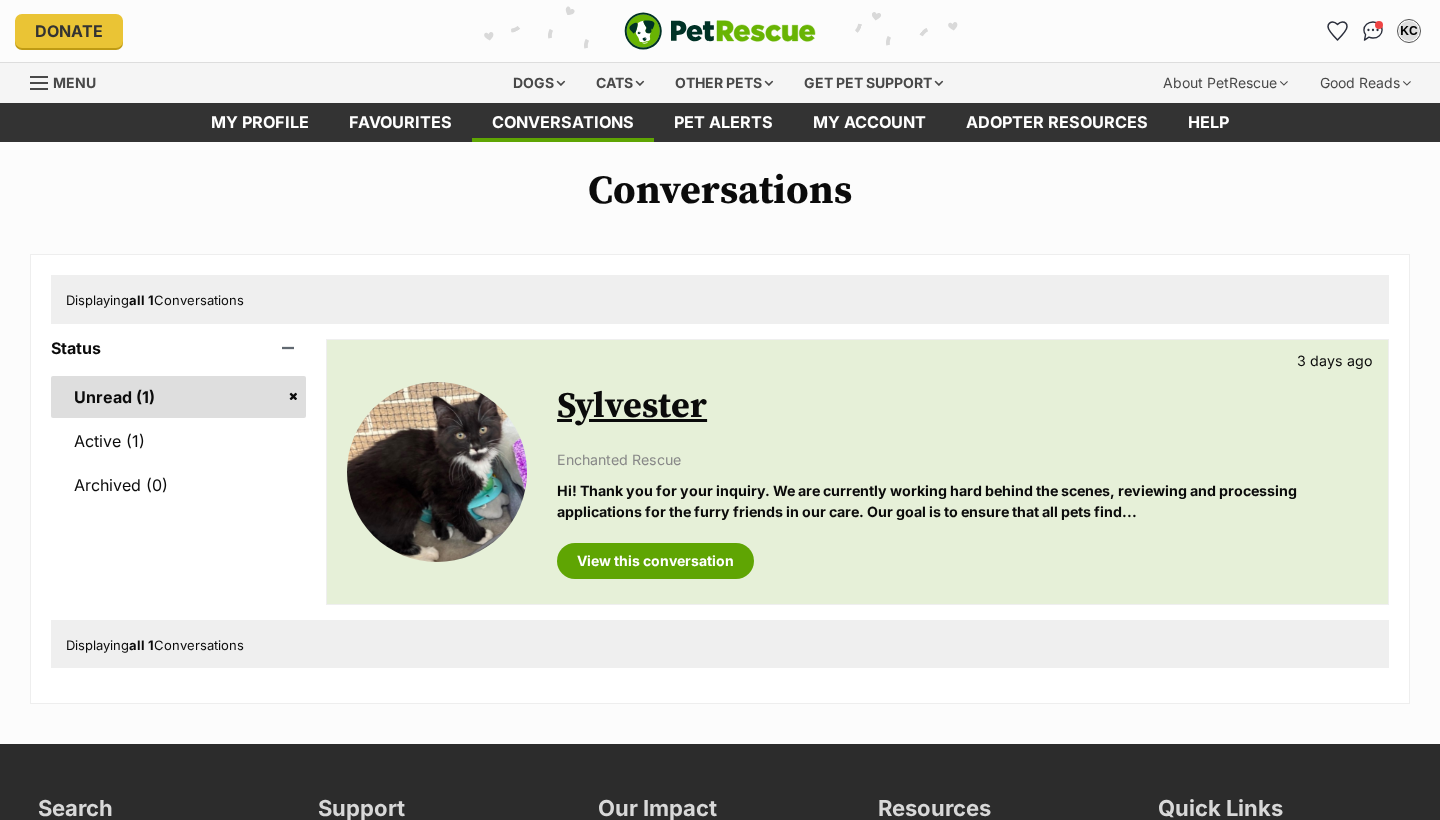 scroll, scrollTop: 0, scrollLeft: 0, axis: both 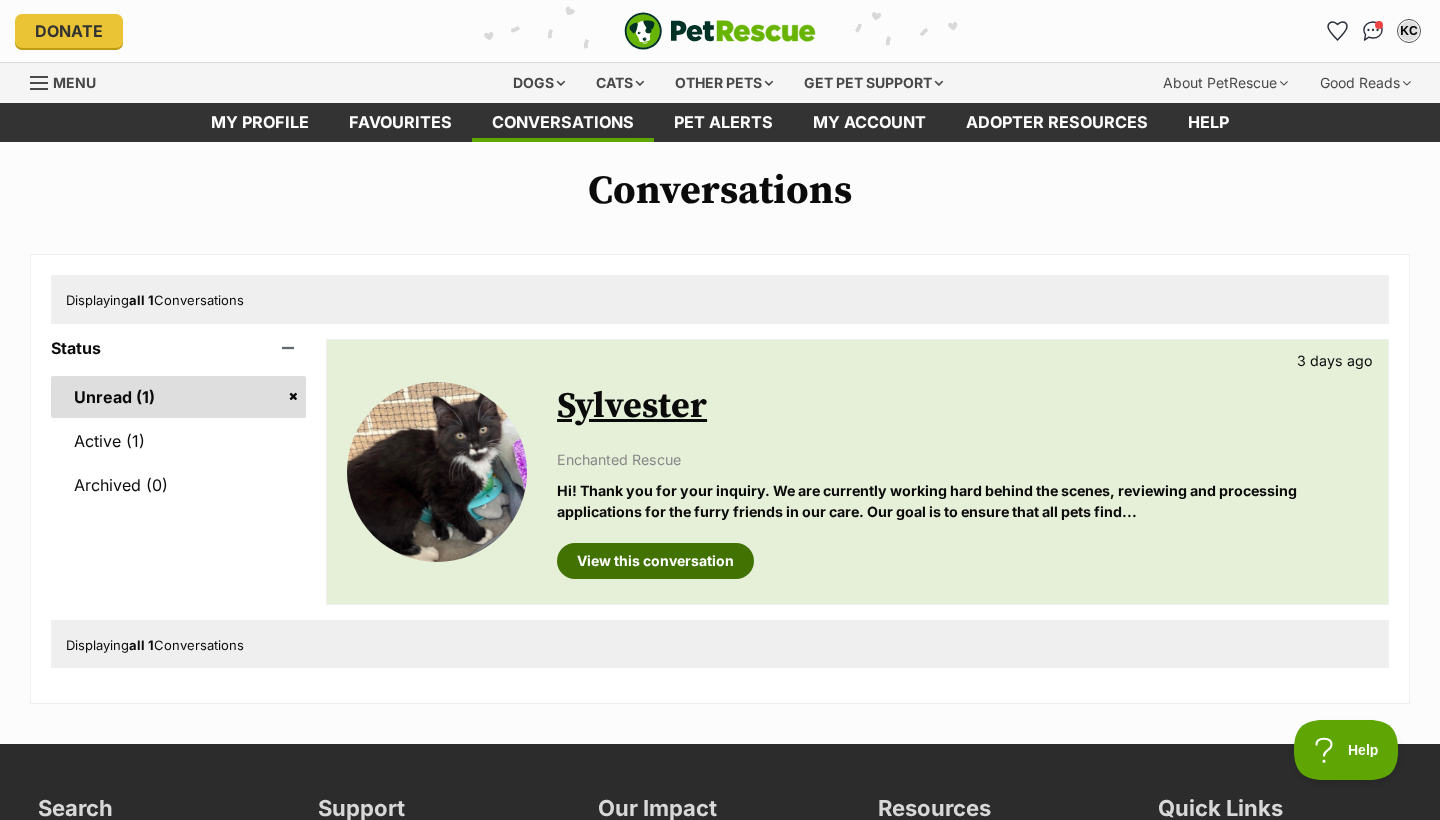 click on "View this conversation" at bounding box center [655, 561] 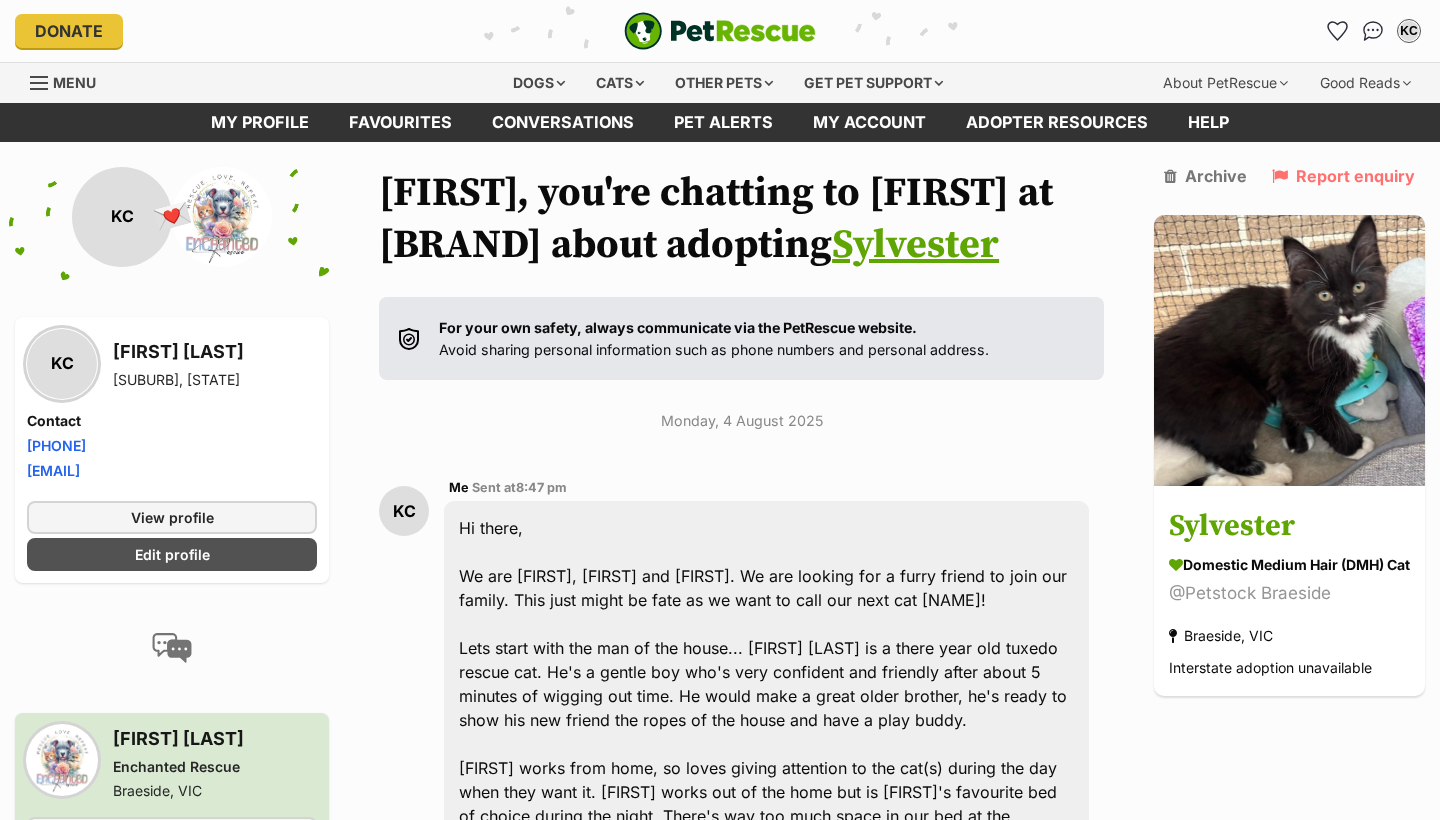 scroll, scrollTop: 0, scrollLeft: 0, axis: both 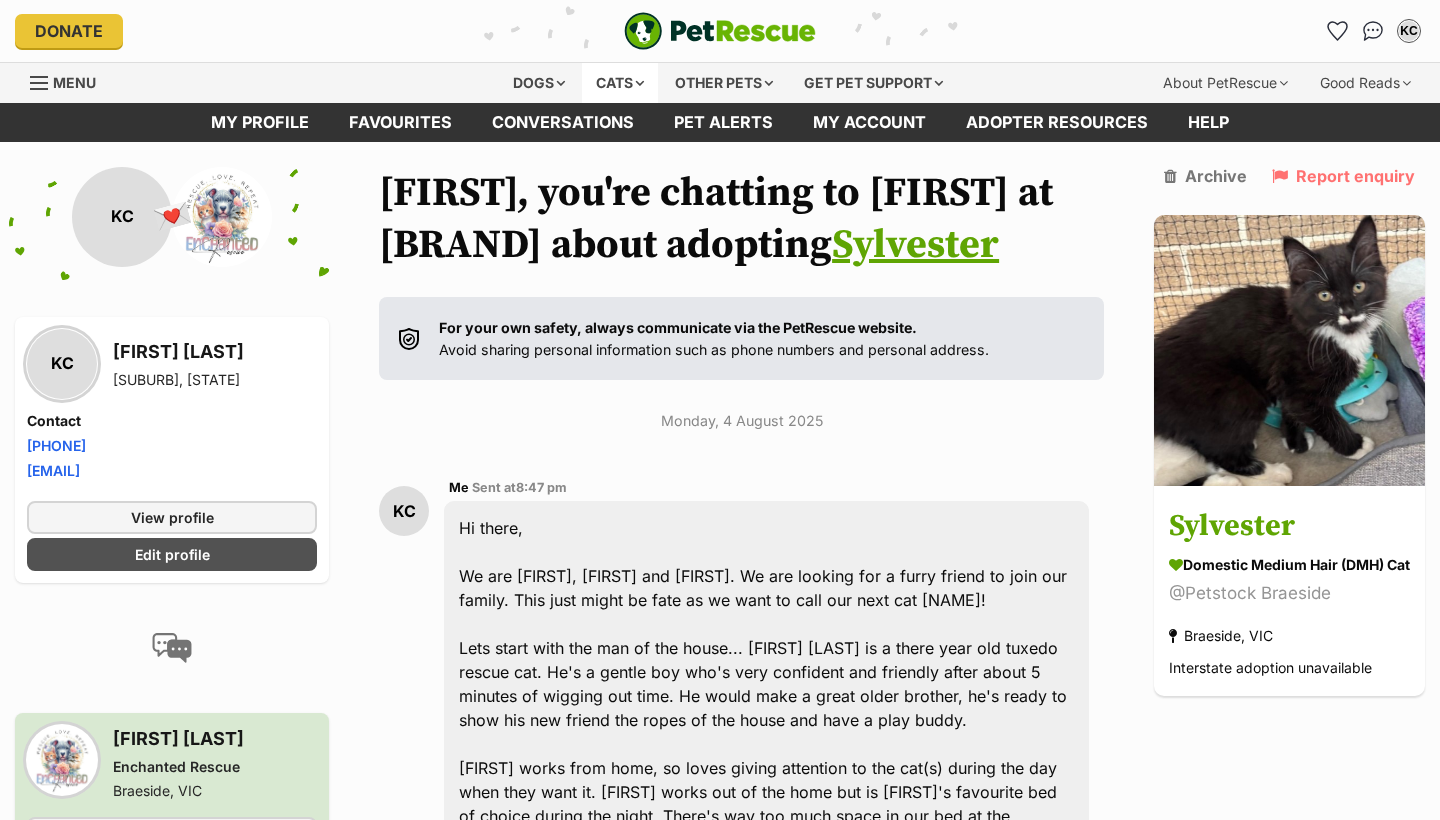click on "Cats" at bounding box center (620, 83) 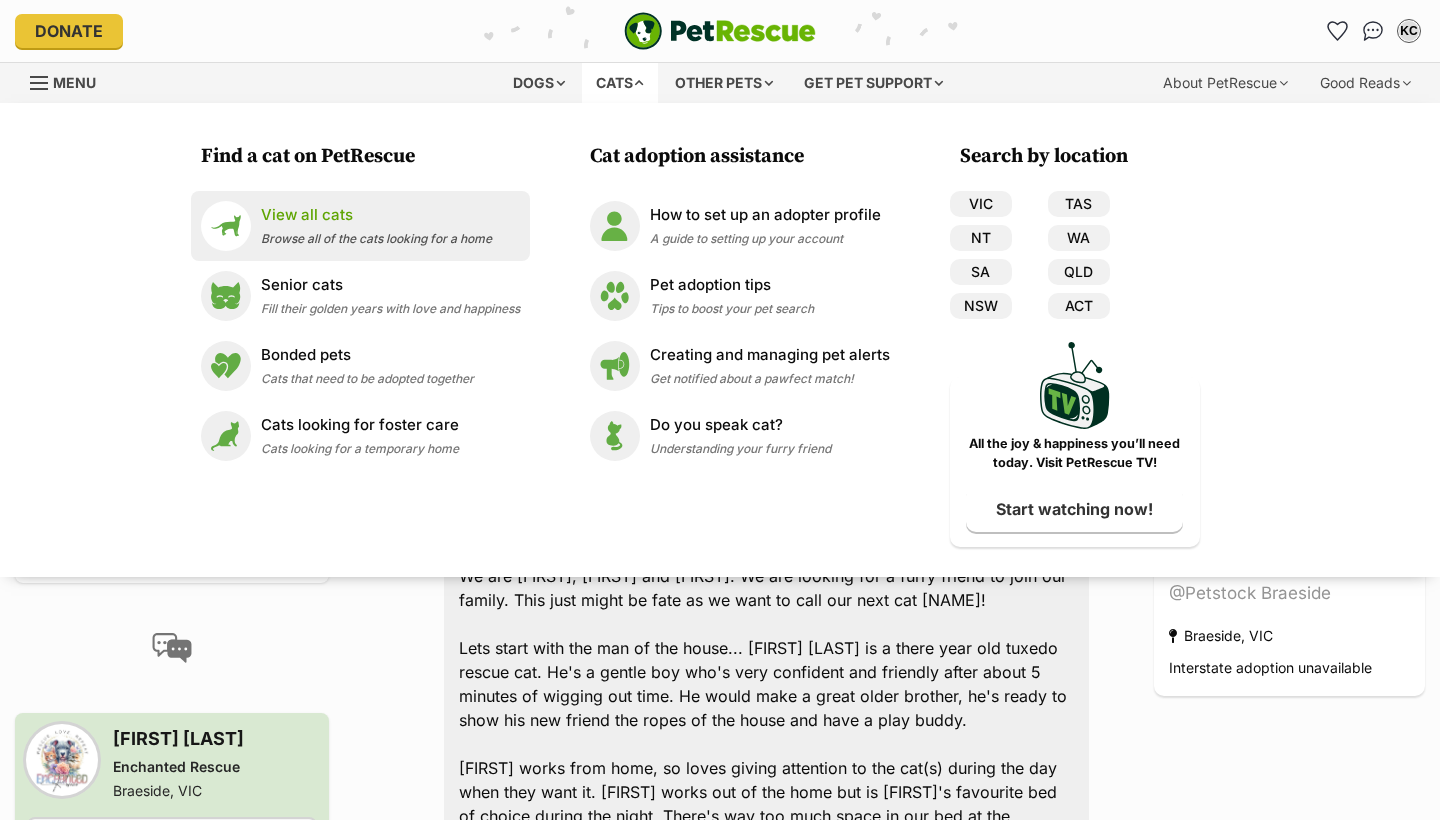 click on "View all cats" at bounding box center [376, 215] 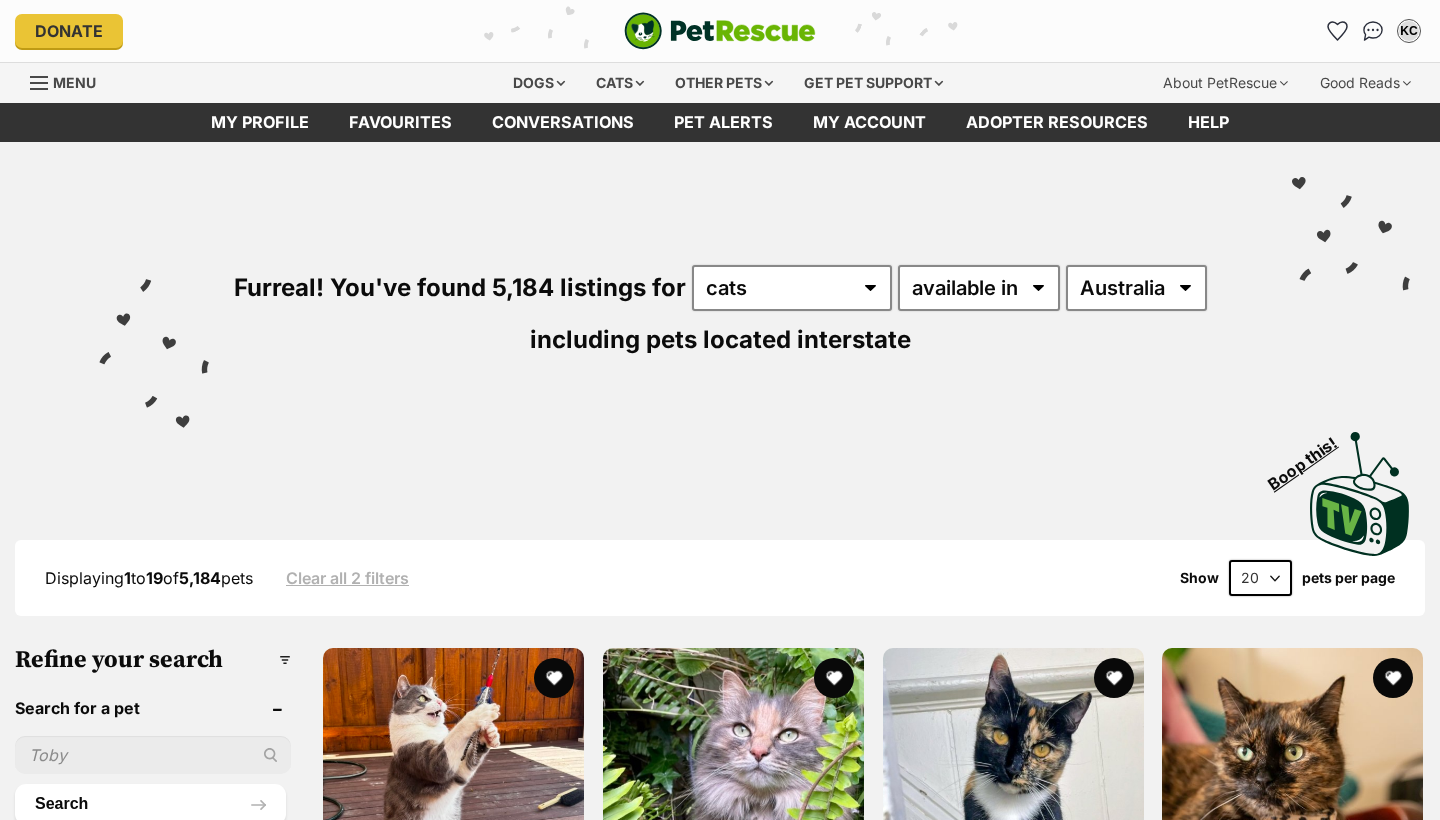 scroll, scrollTop: 0, scrollLeft: 0, axis: both 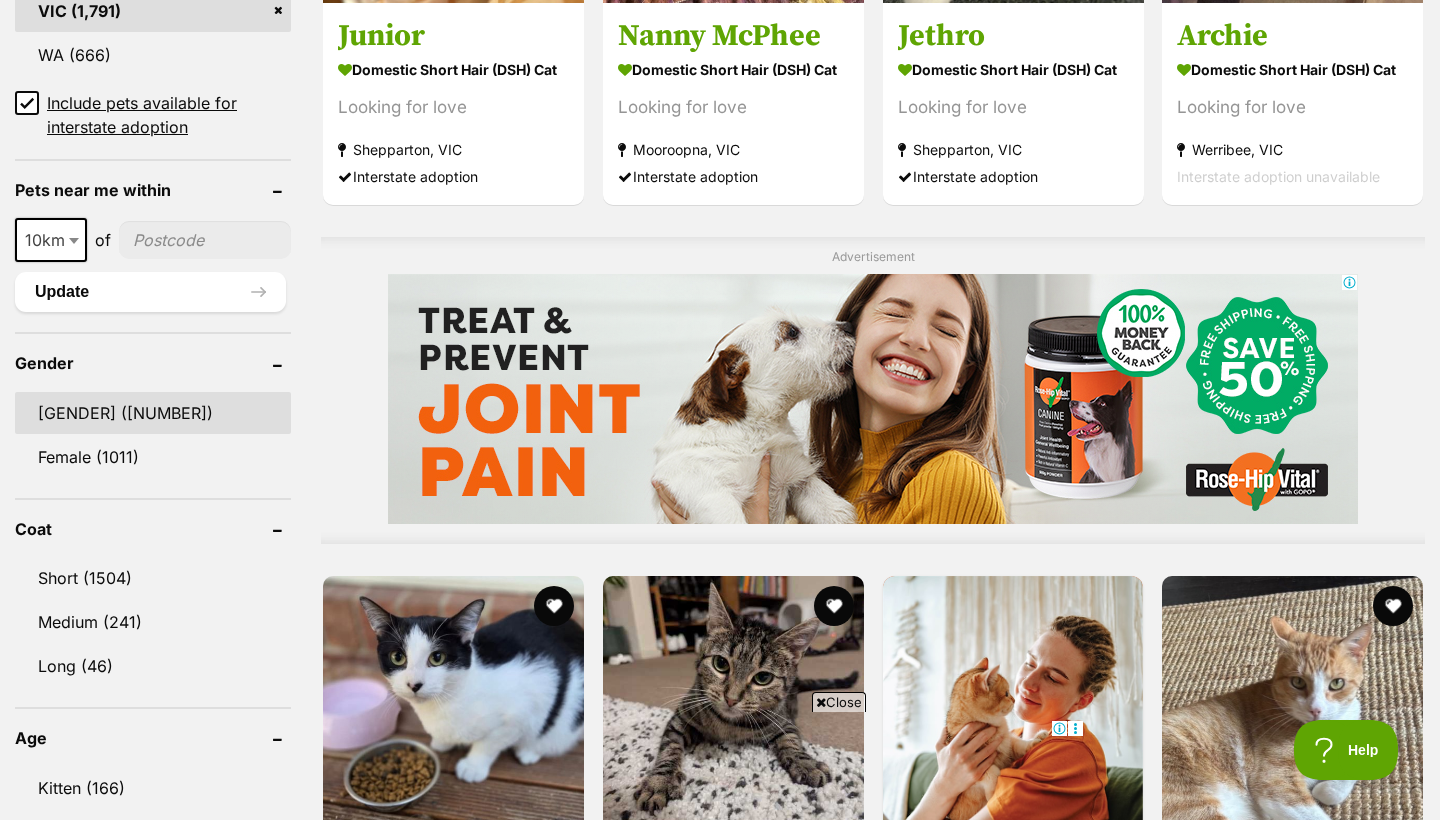 click on "Male (780)" at bounding box center [153, 413] 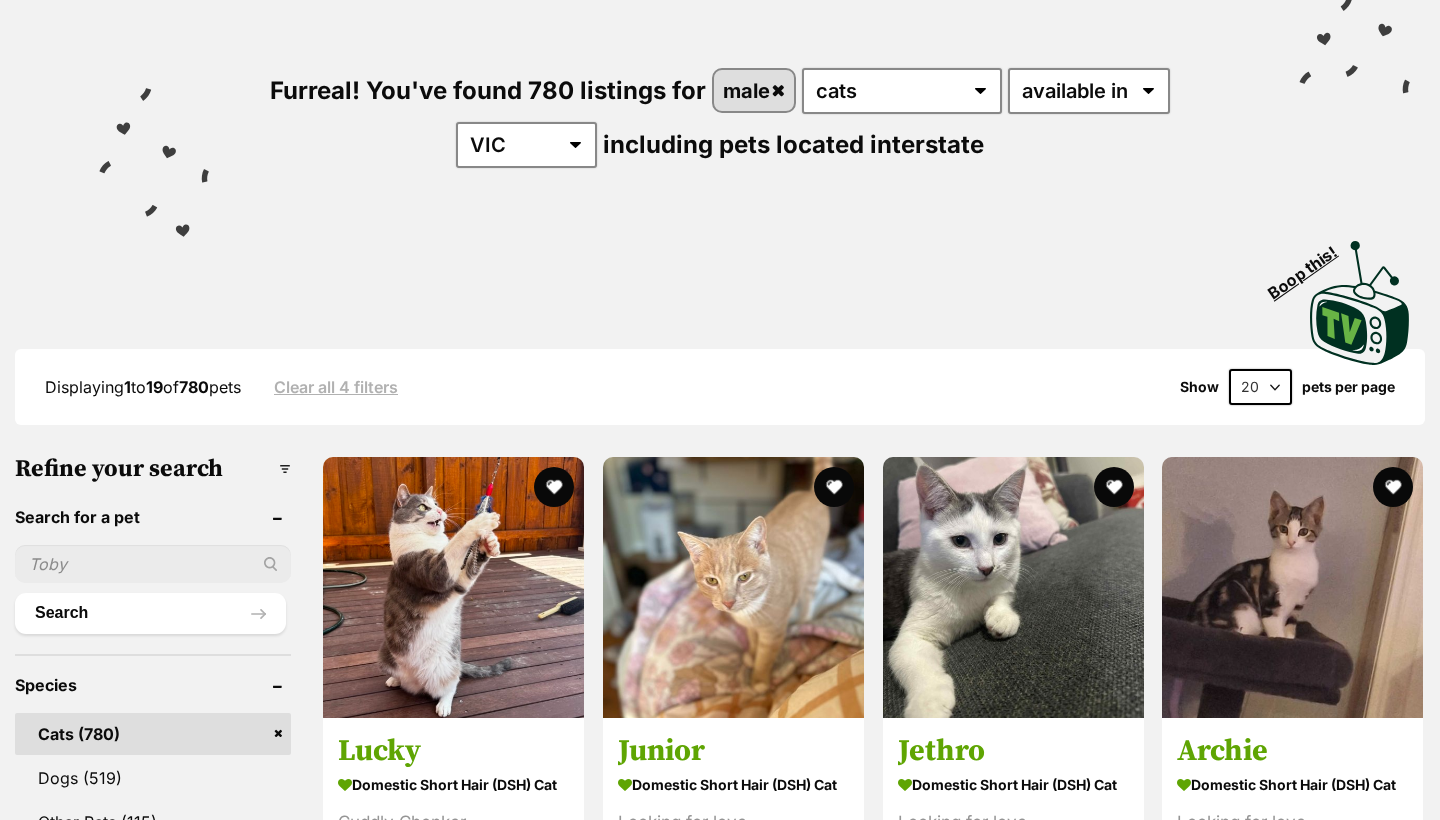 scroll, scrollTop: 0, scrollLeft: 0, axis: both 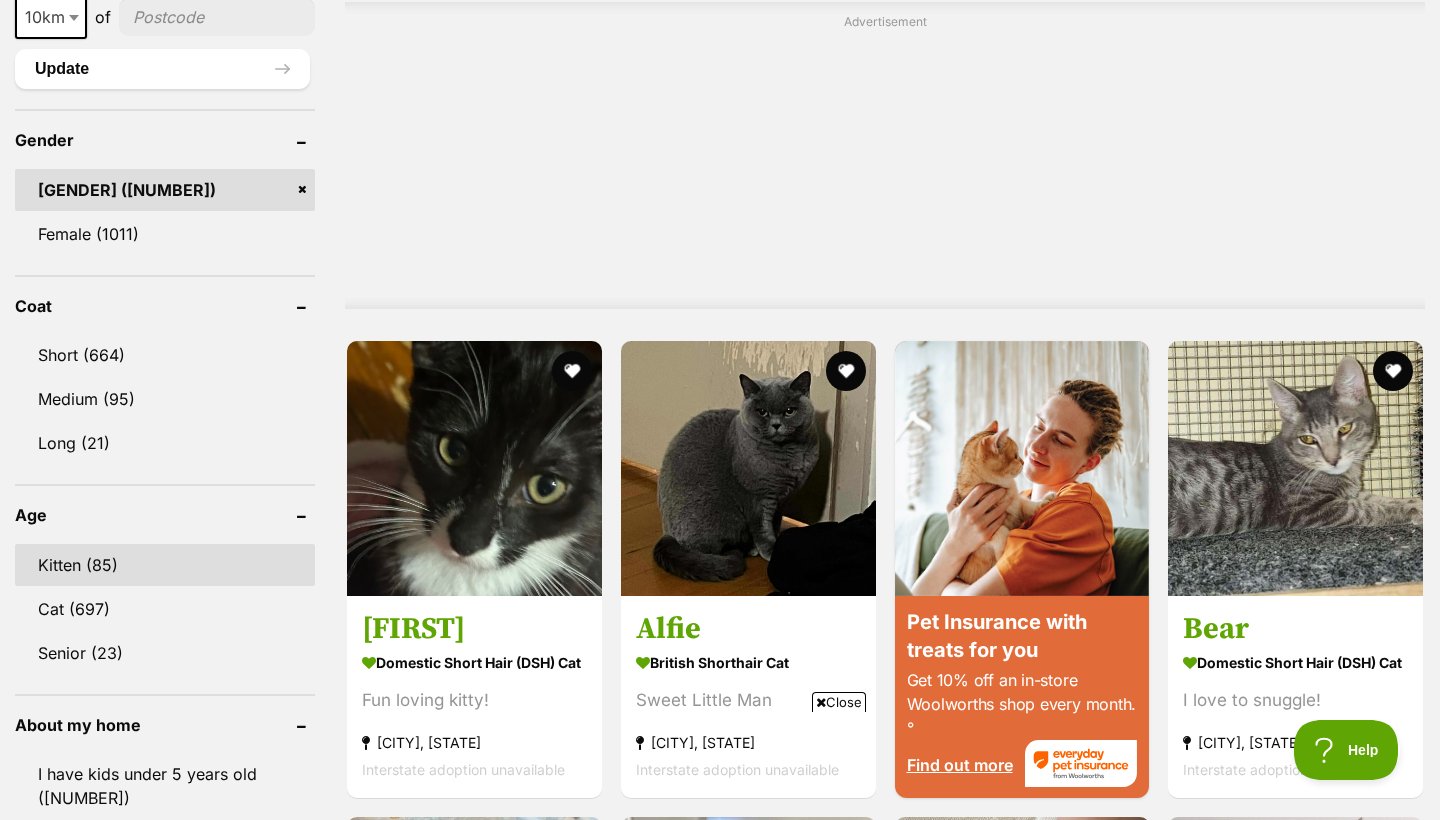 click on "Kitten (85)" at bounding box center (165, 565) 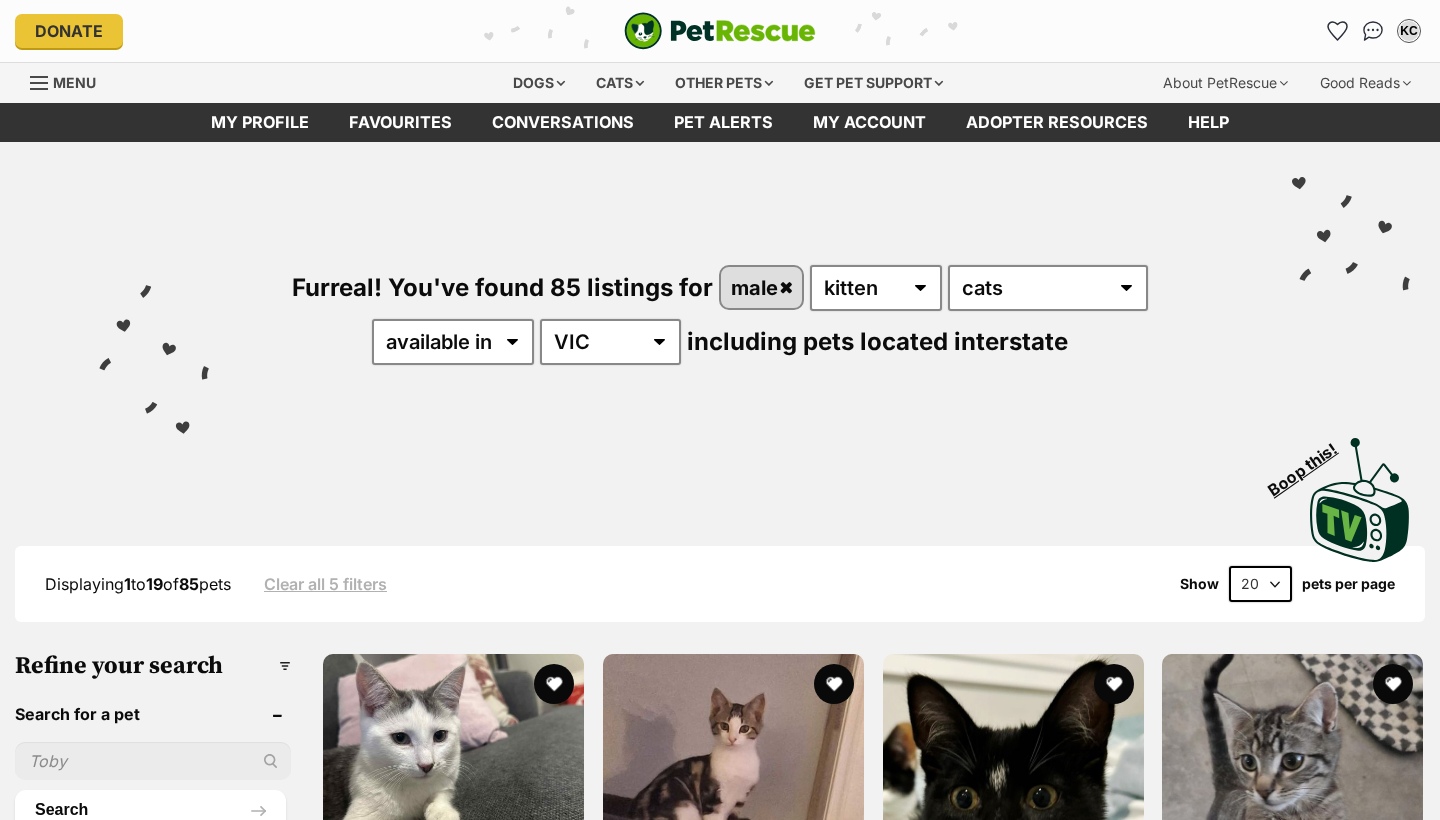 scroll, scrollTop: 290, scrollLeft: 0, axis: vertical 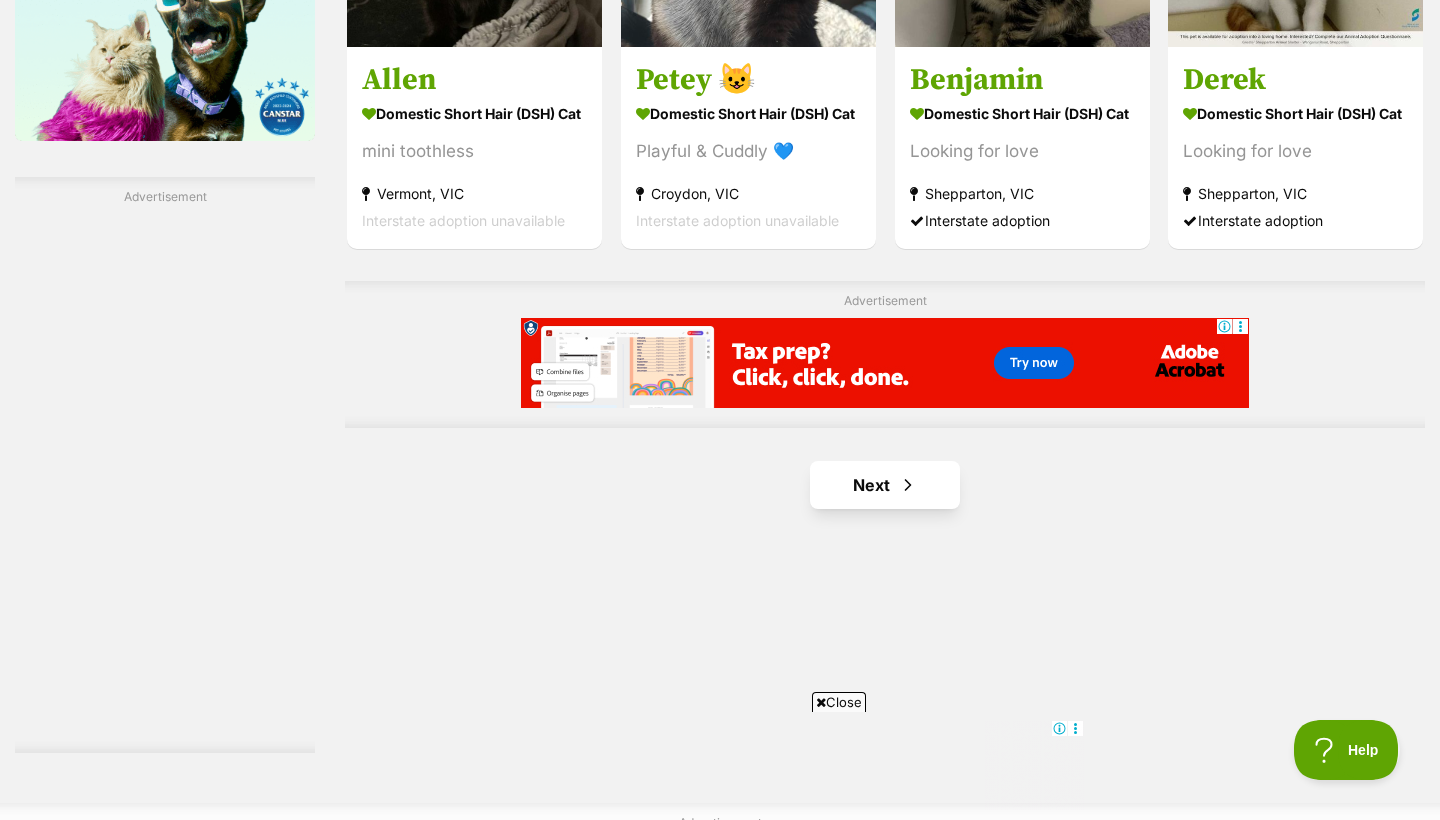 click on "Next" at bounding box center (885, 485) 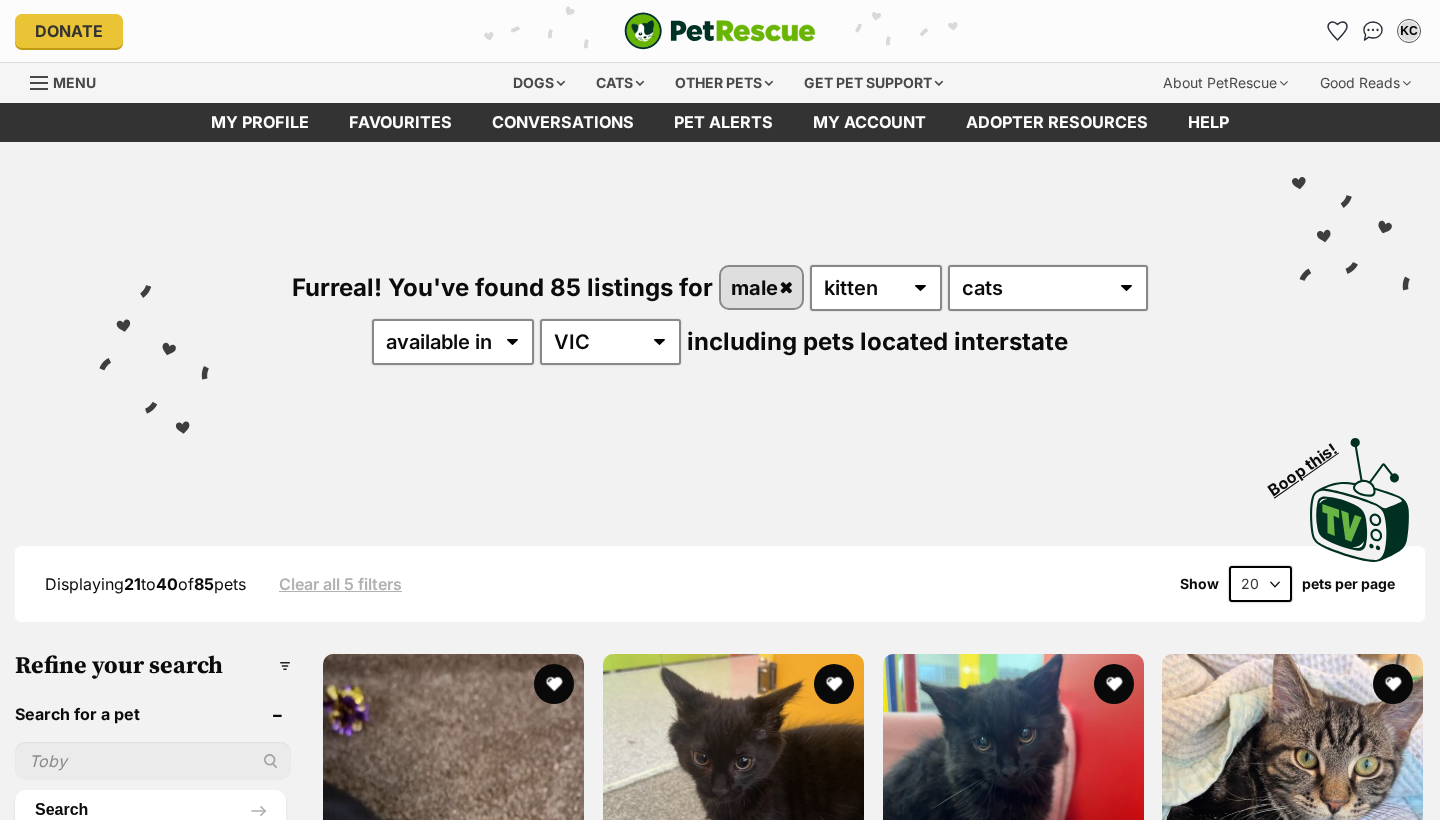 scroll, scrollTop: 0, scrollLeft: 0, axis: both 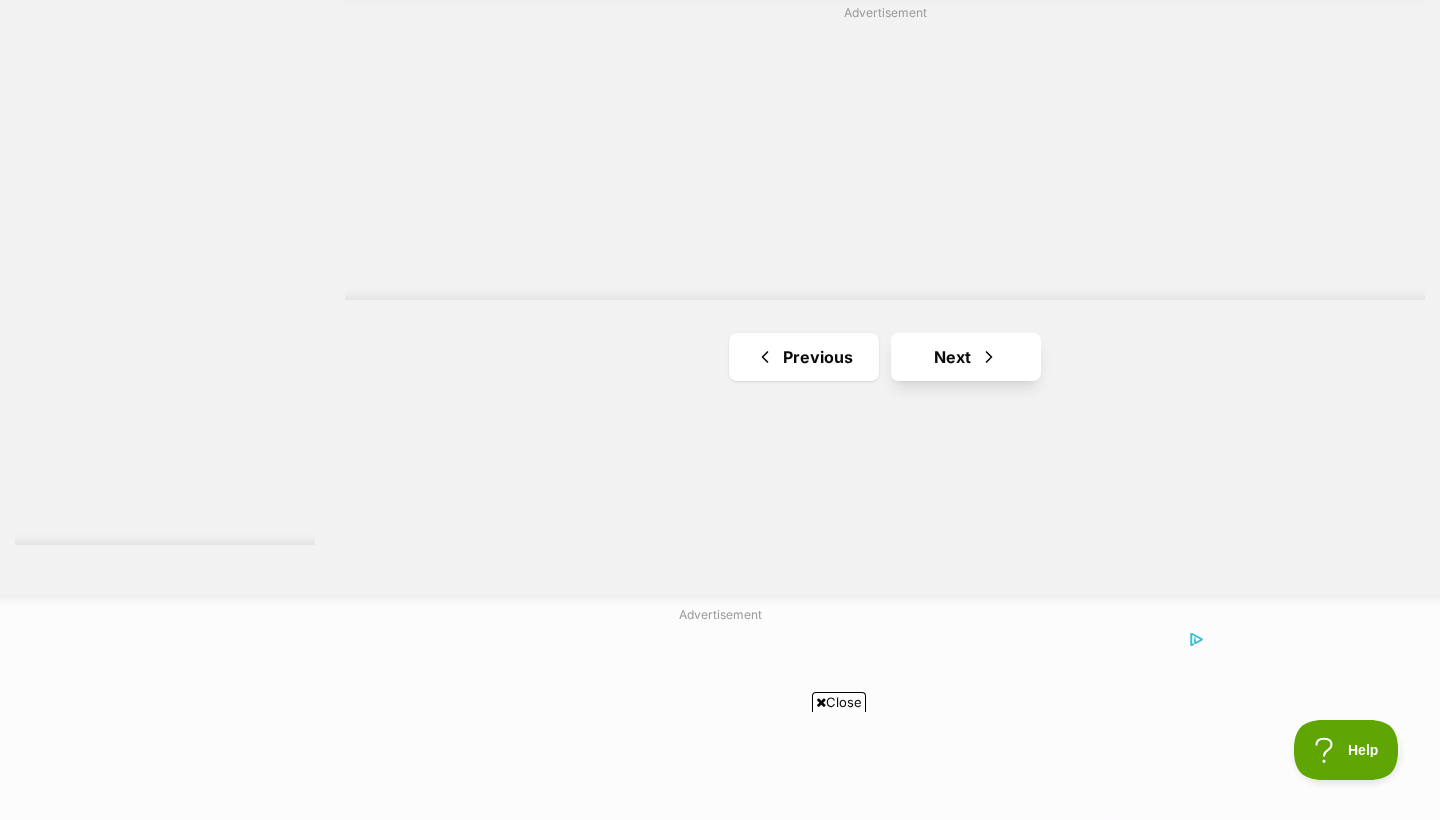 click on "Next" at bounding box center (966, 357) 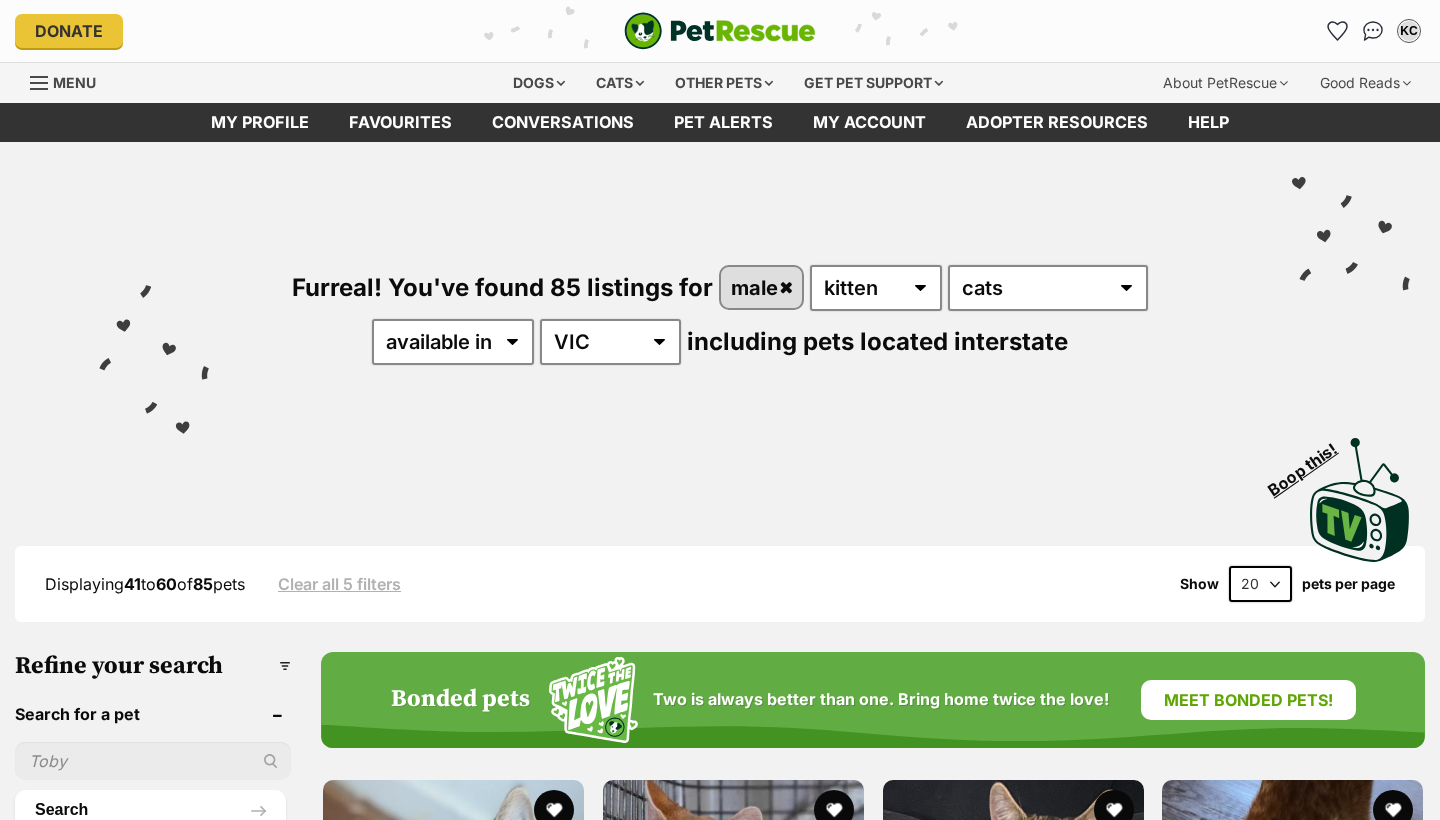 scroll, scrollTop: 628, scrollLeft: 0, axis: vertical 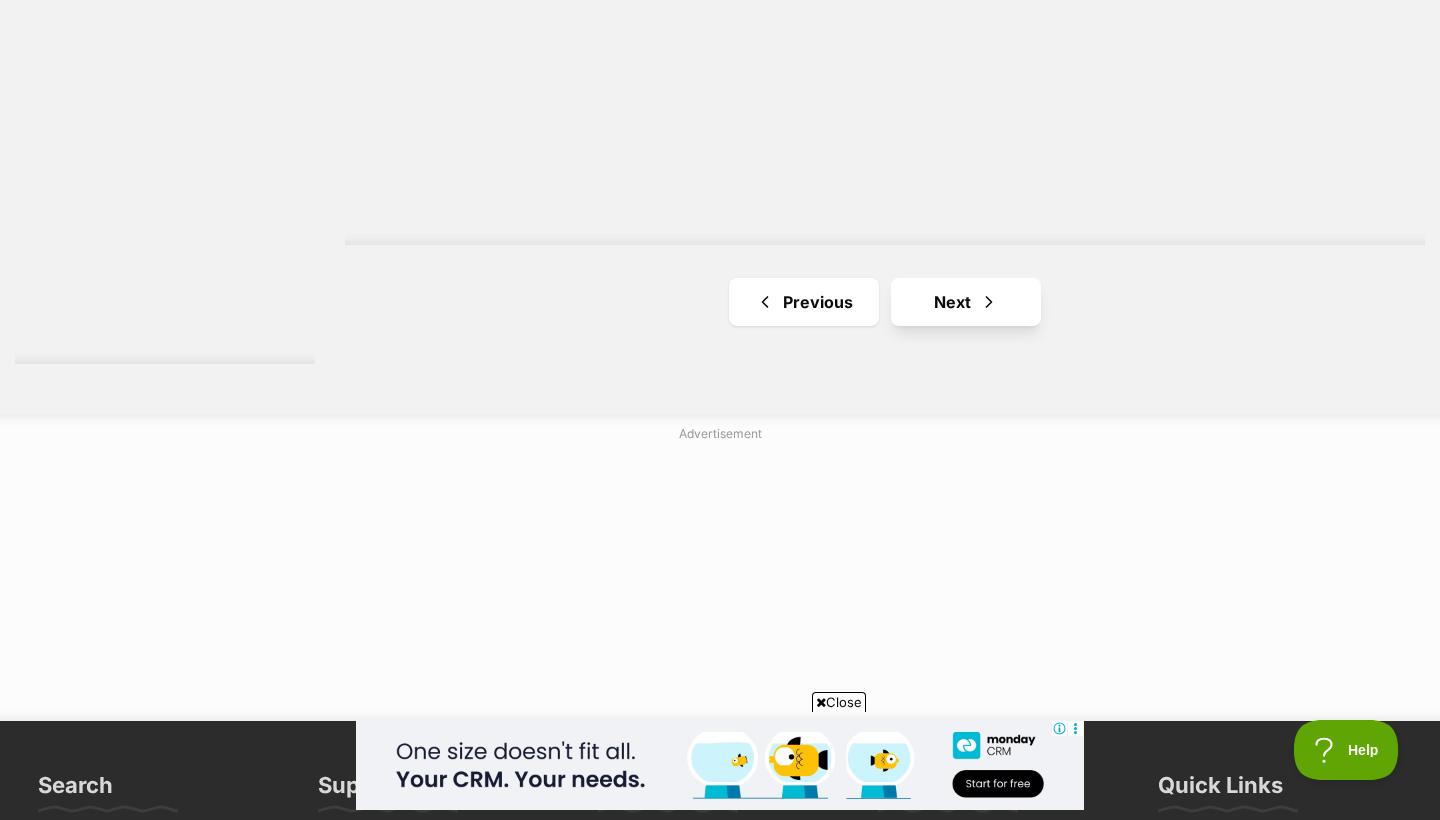 click at bounding box center [989, 302] 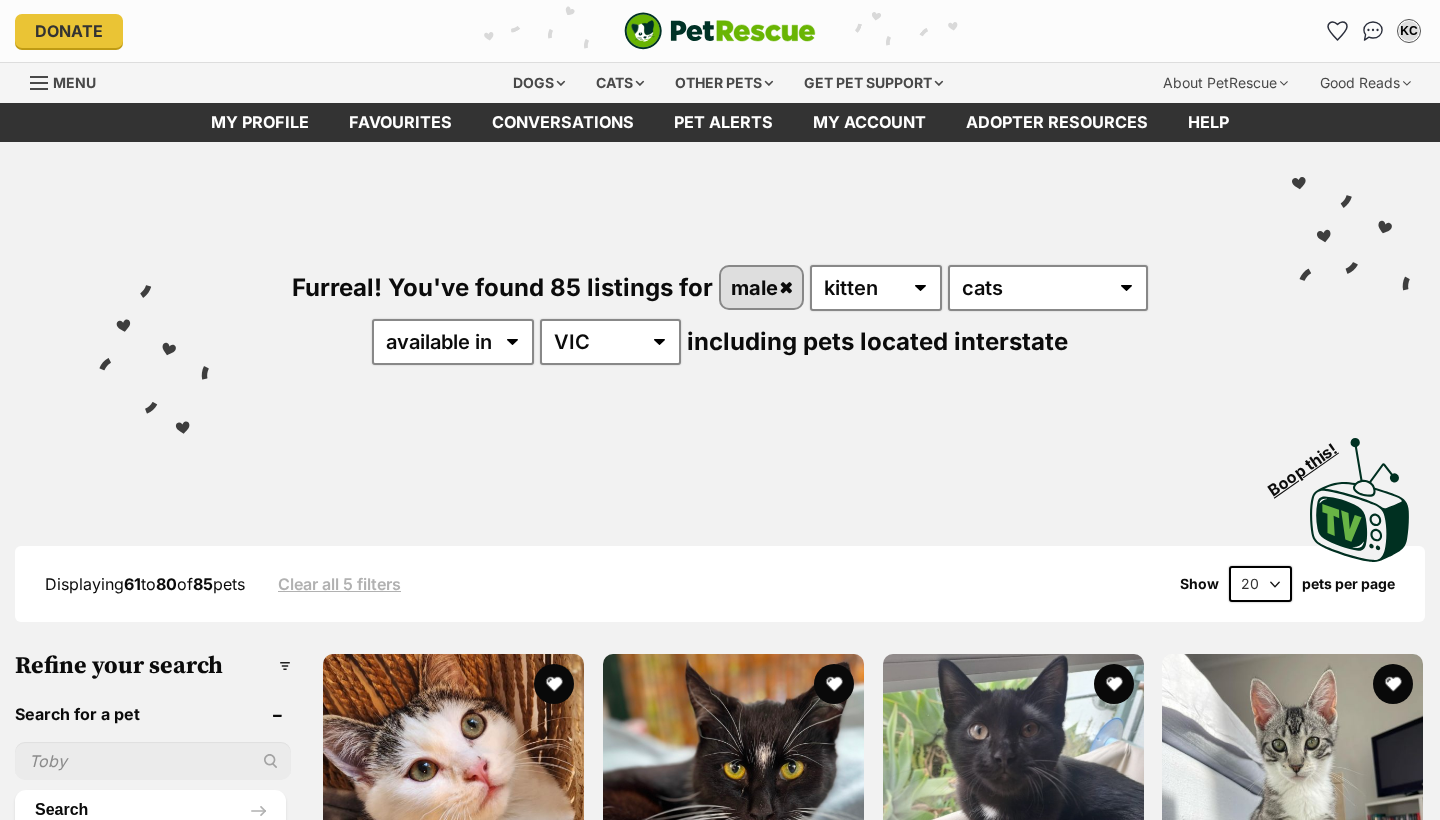scroll, scrollTop: 266, scrollLeft: 0, axis: vertical 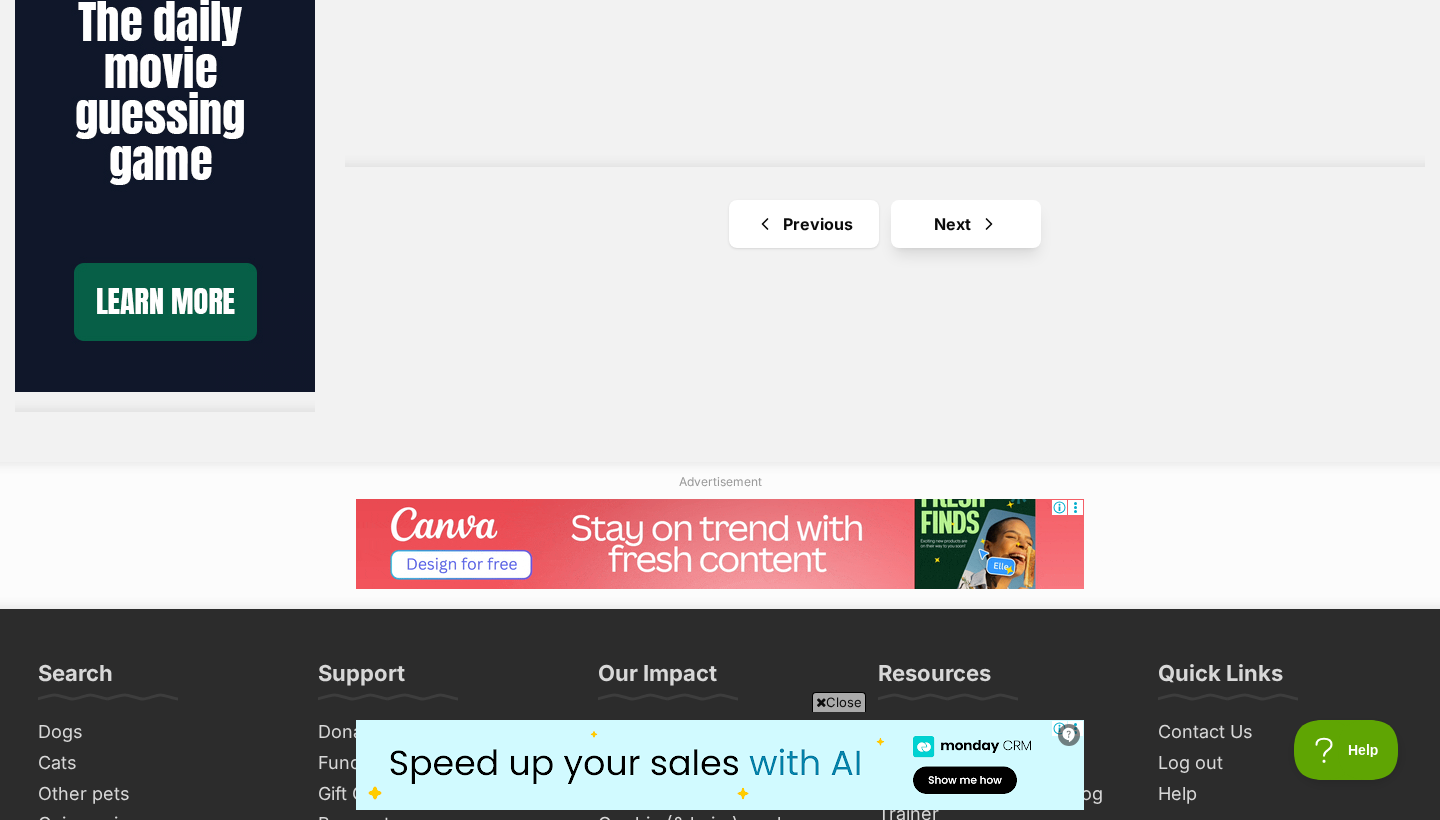 click at bounding box center [989, 224] 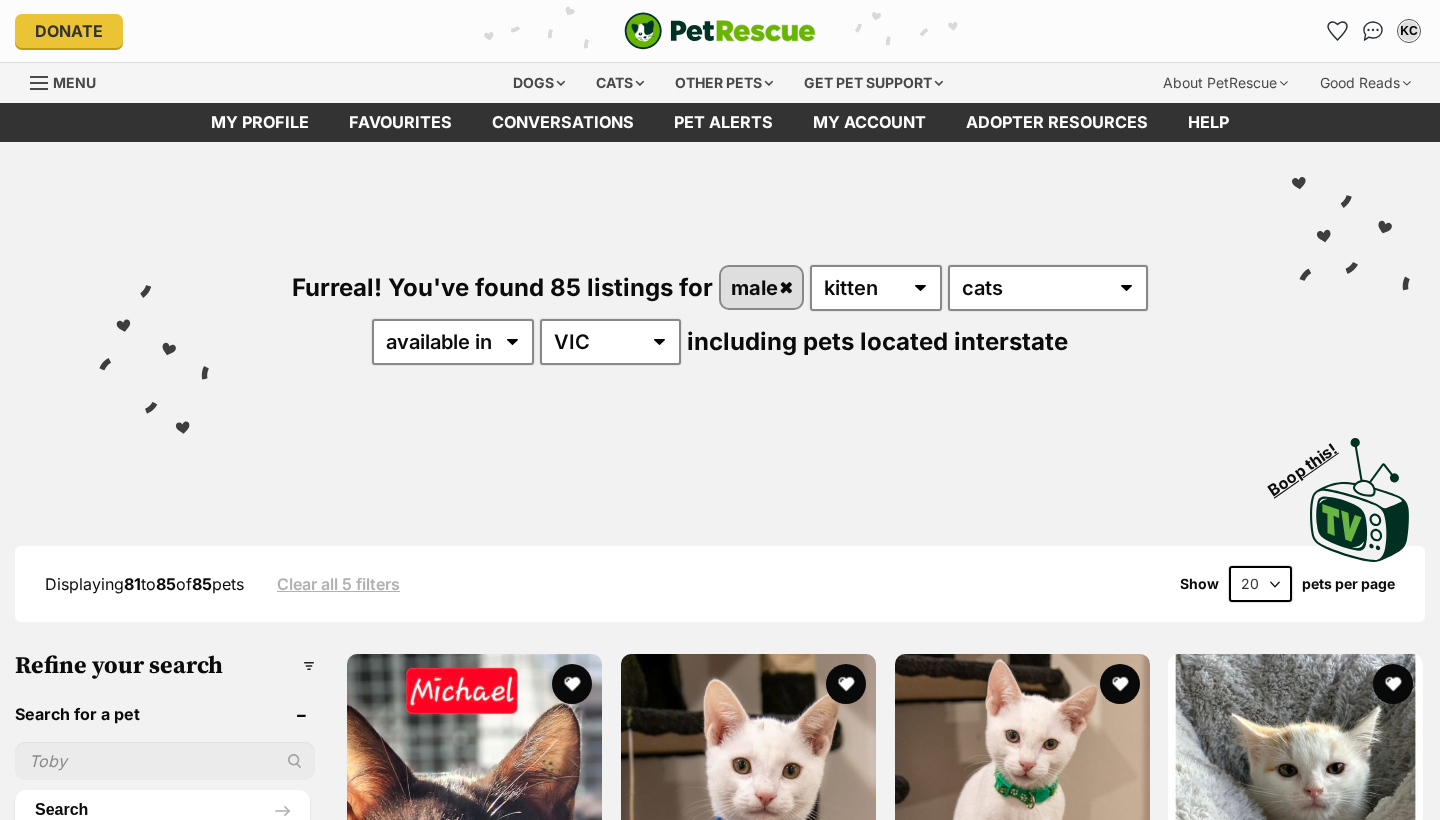 scroll, scrollTop: 0, scrollLeft: 0, axis: both 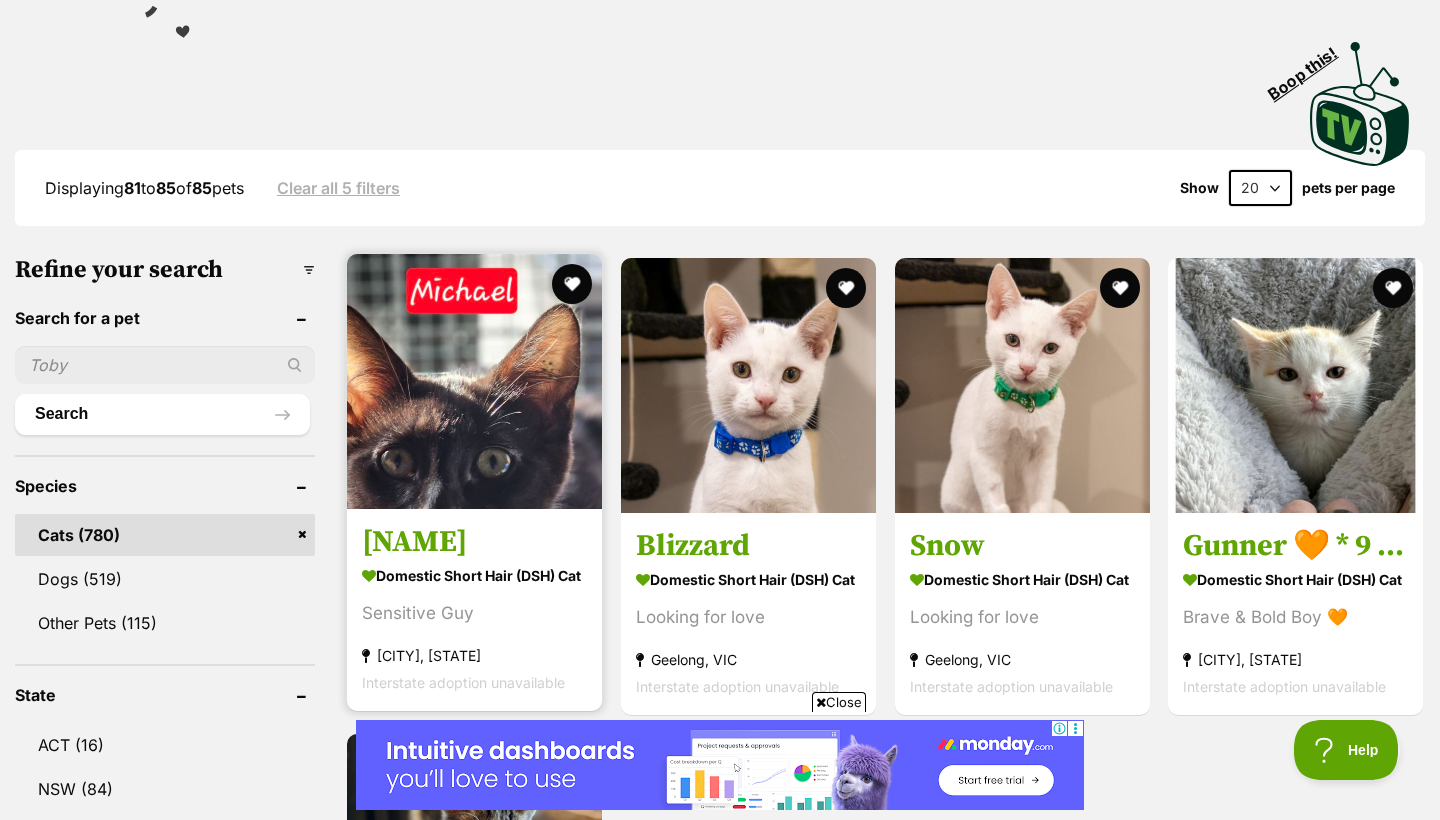 click at bounding box center (474, 381) 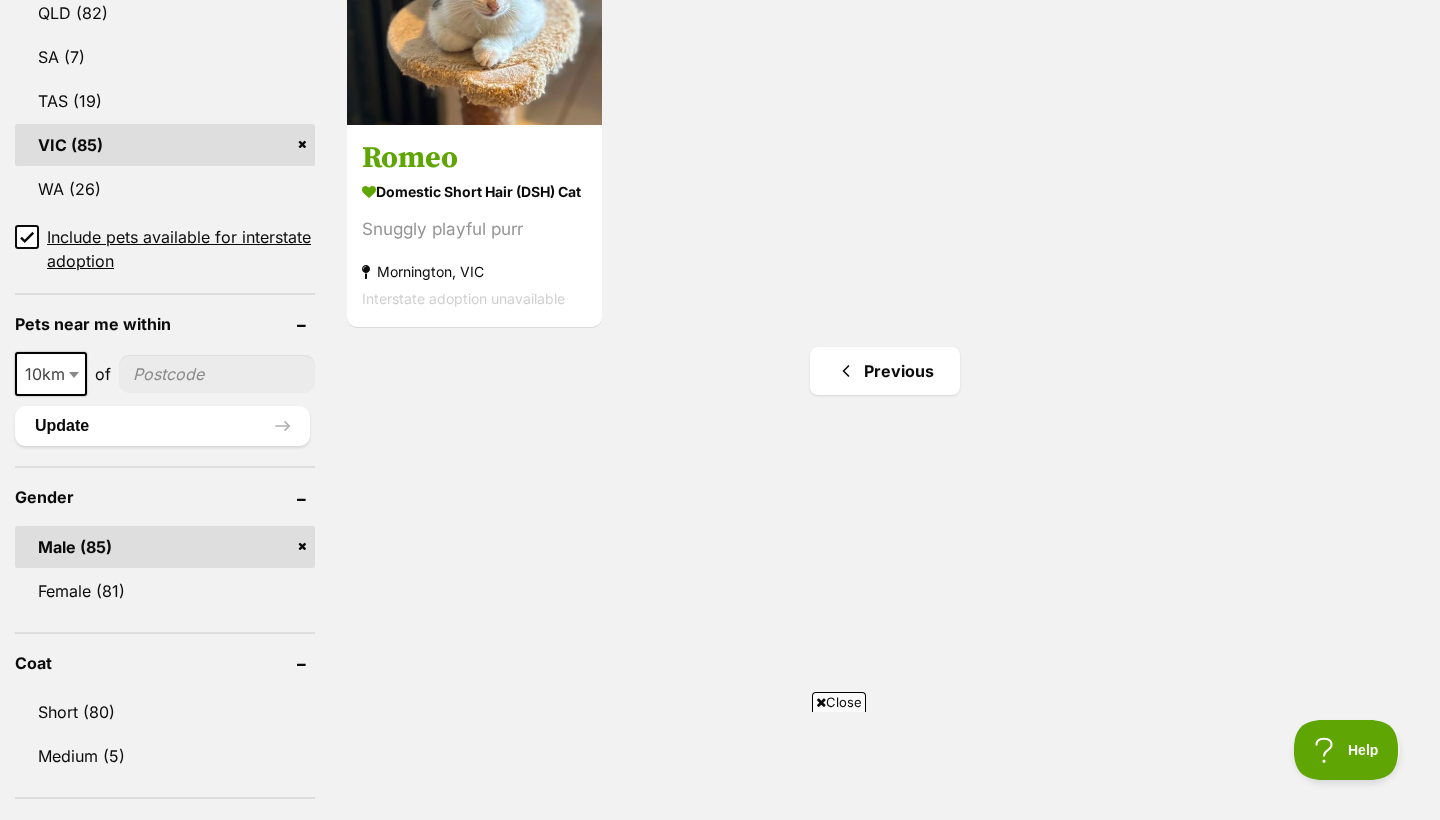 scroll, scrollTop: 1254, scrollLeft: 0, axis: vertical 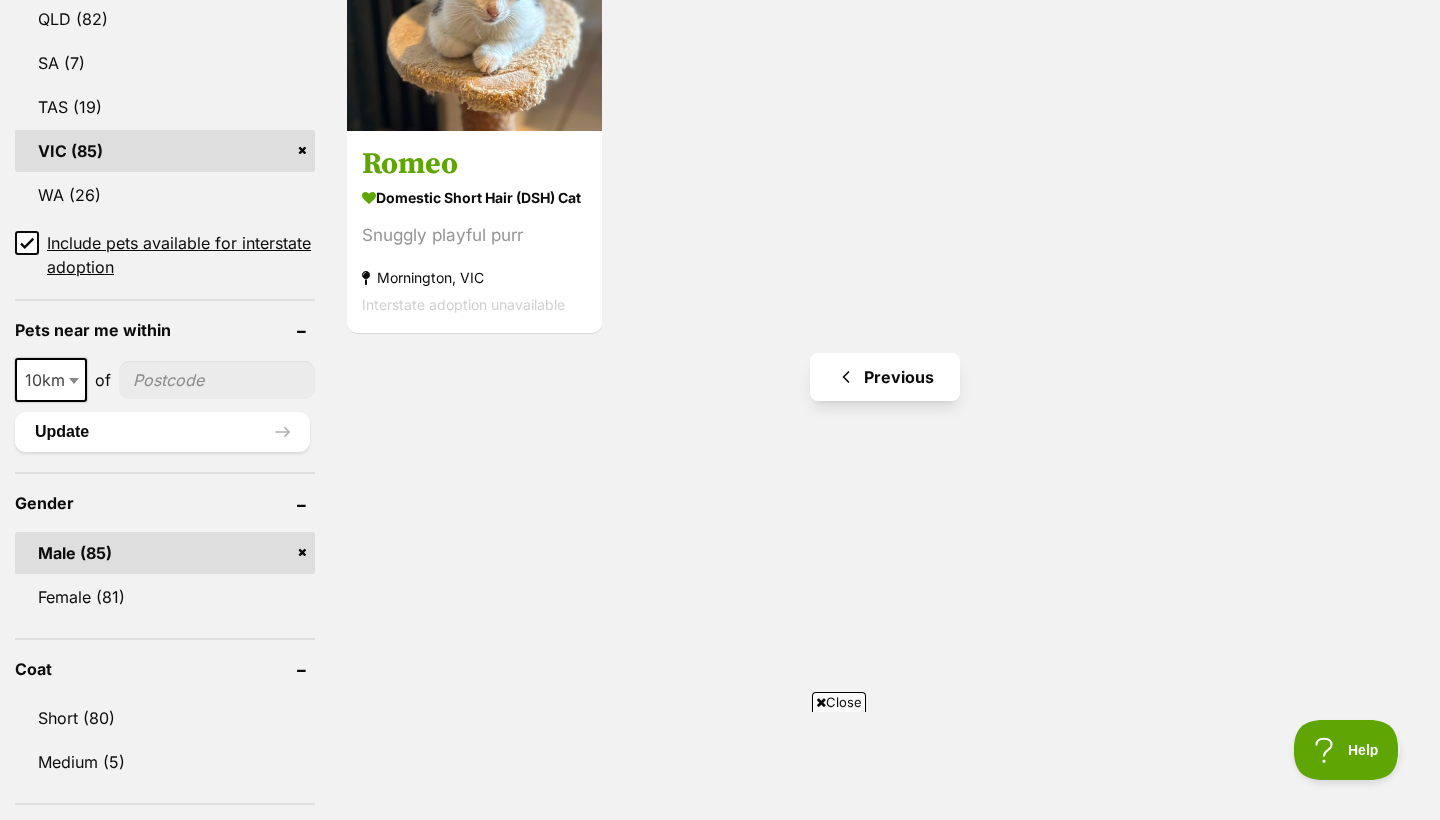 click on "Previous" at bounding box center (885, 377) 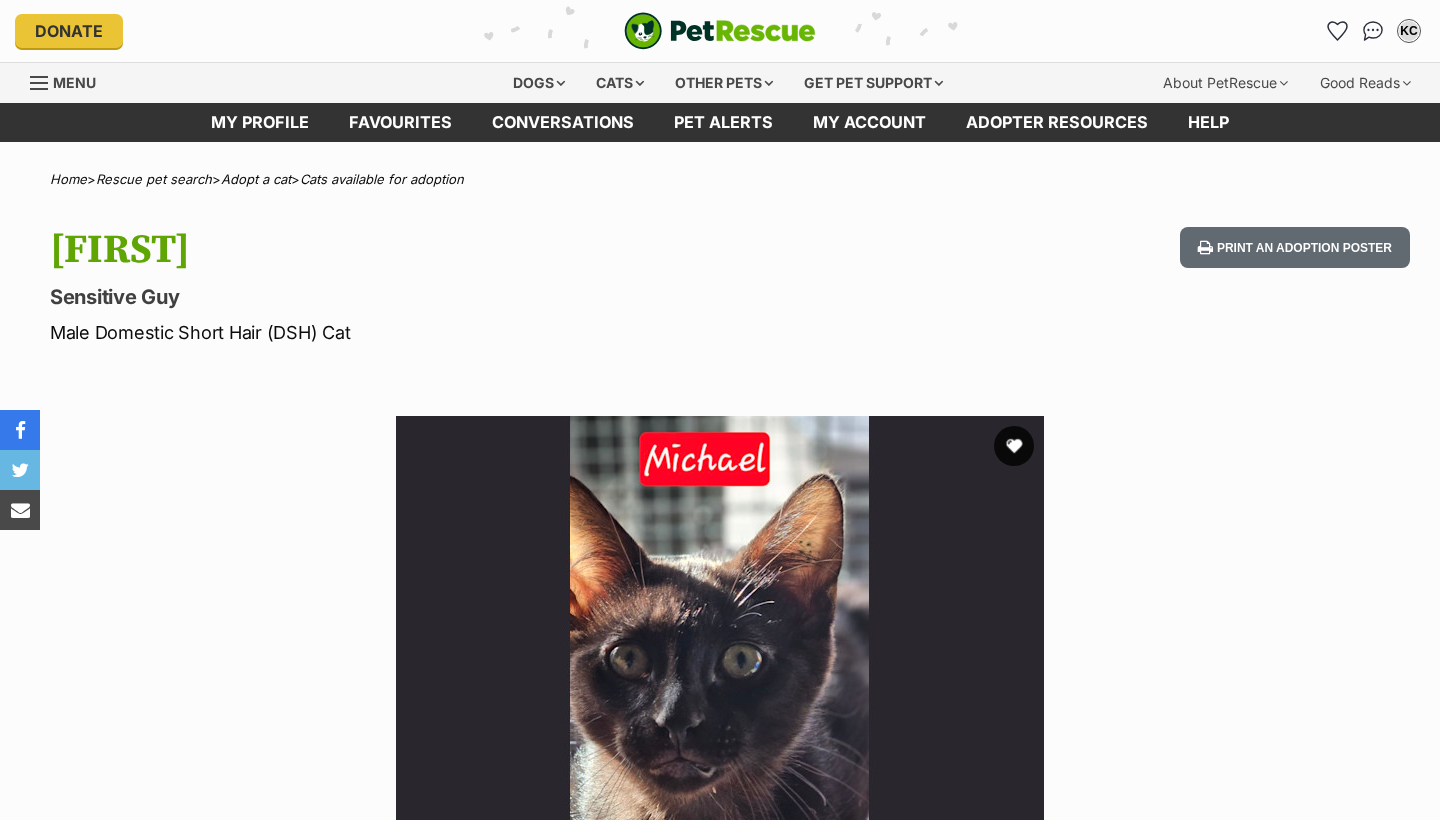 scroll, scrollTop: 0, scrollLeft: 0, axis: both 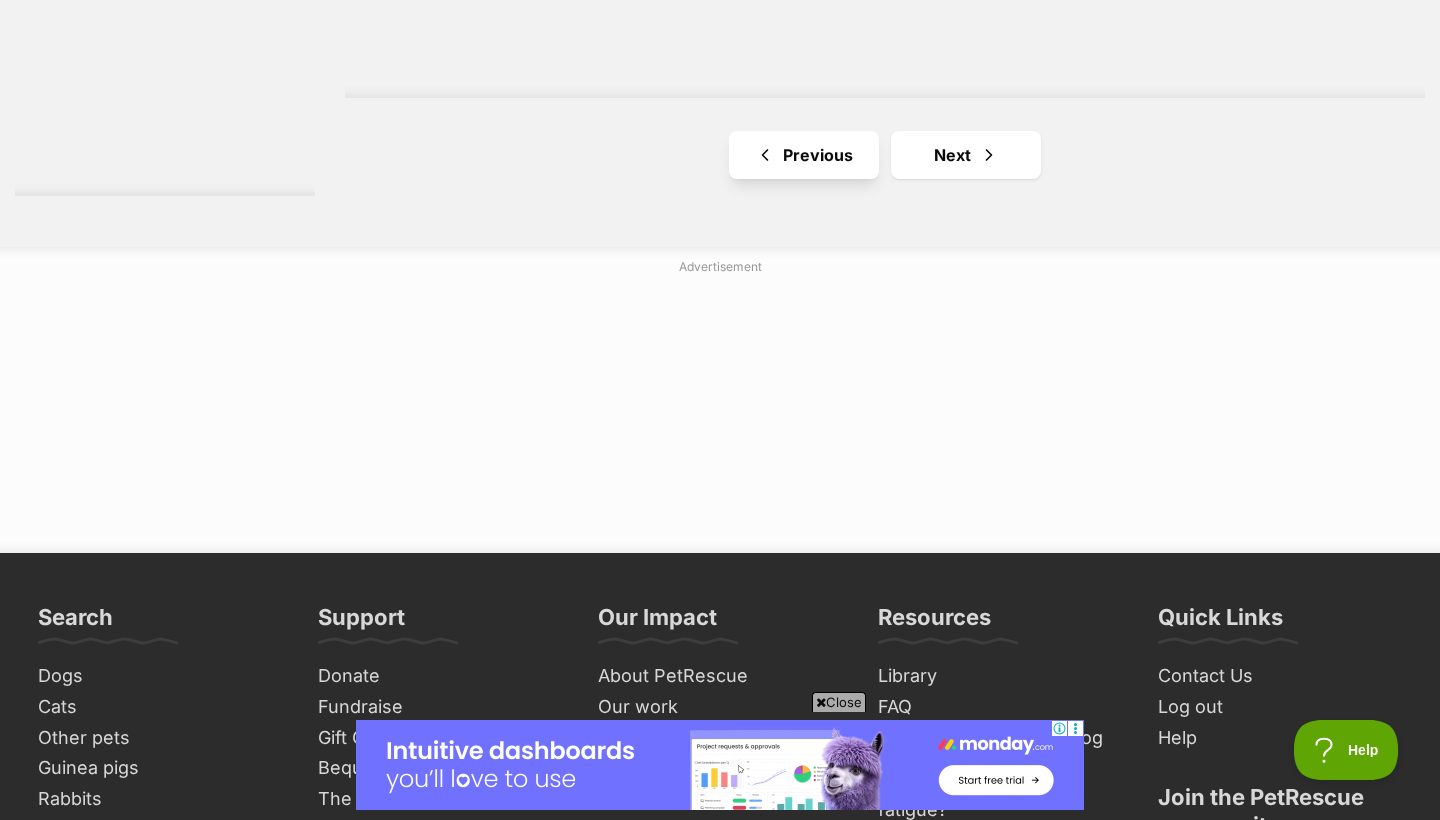 click on "Previous" at bounding box center [804, 155] 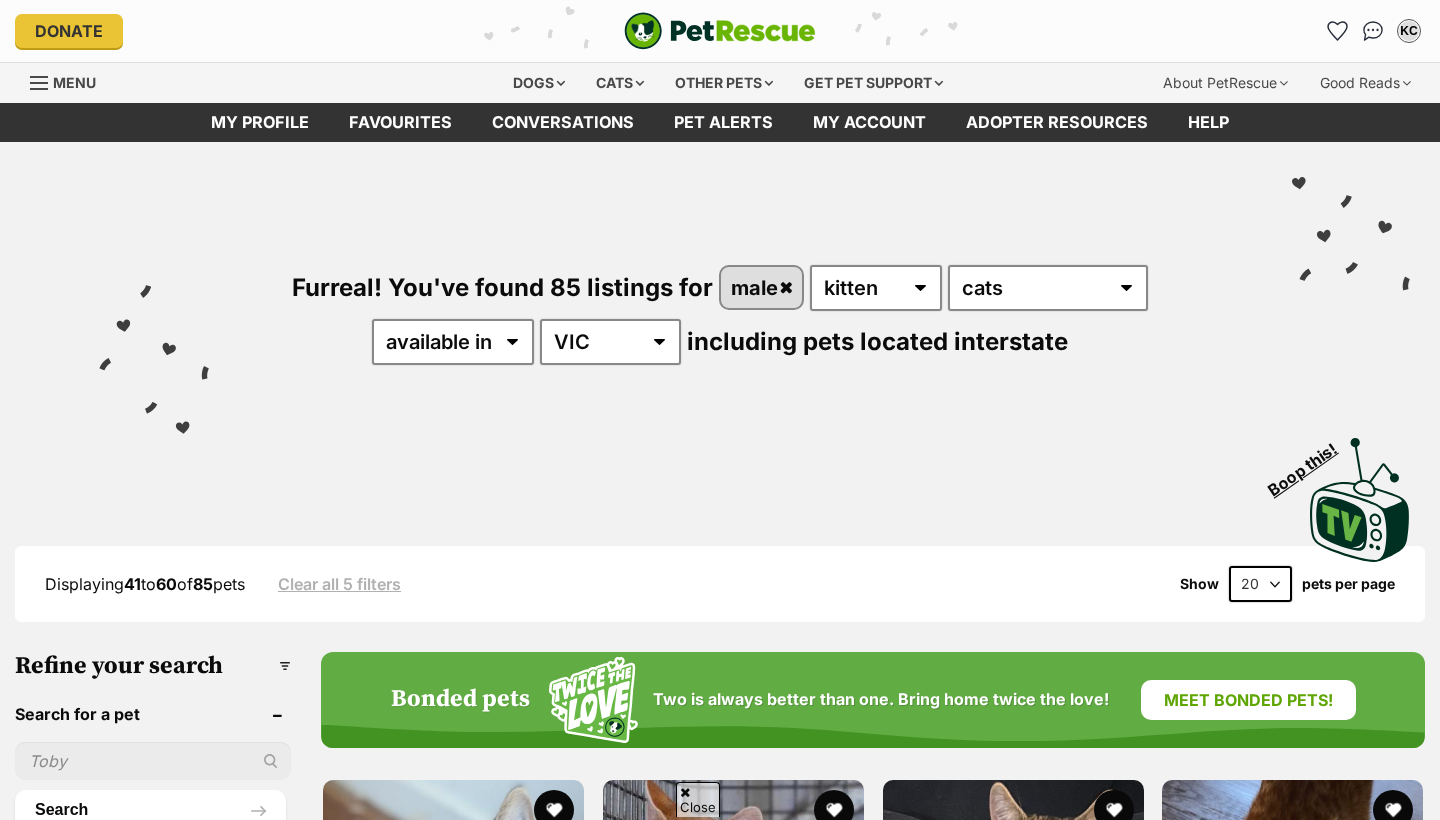 scroll, scrollTop: 681, scrollLeft: 0, axis: vertical 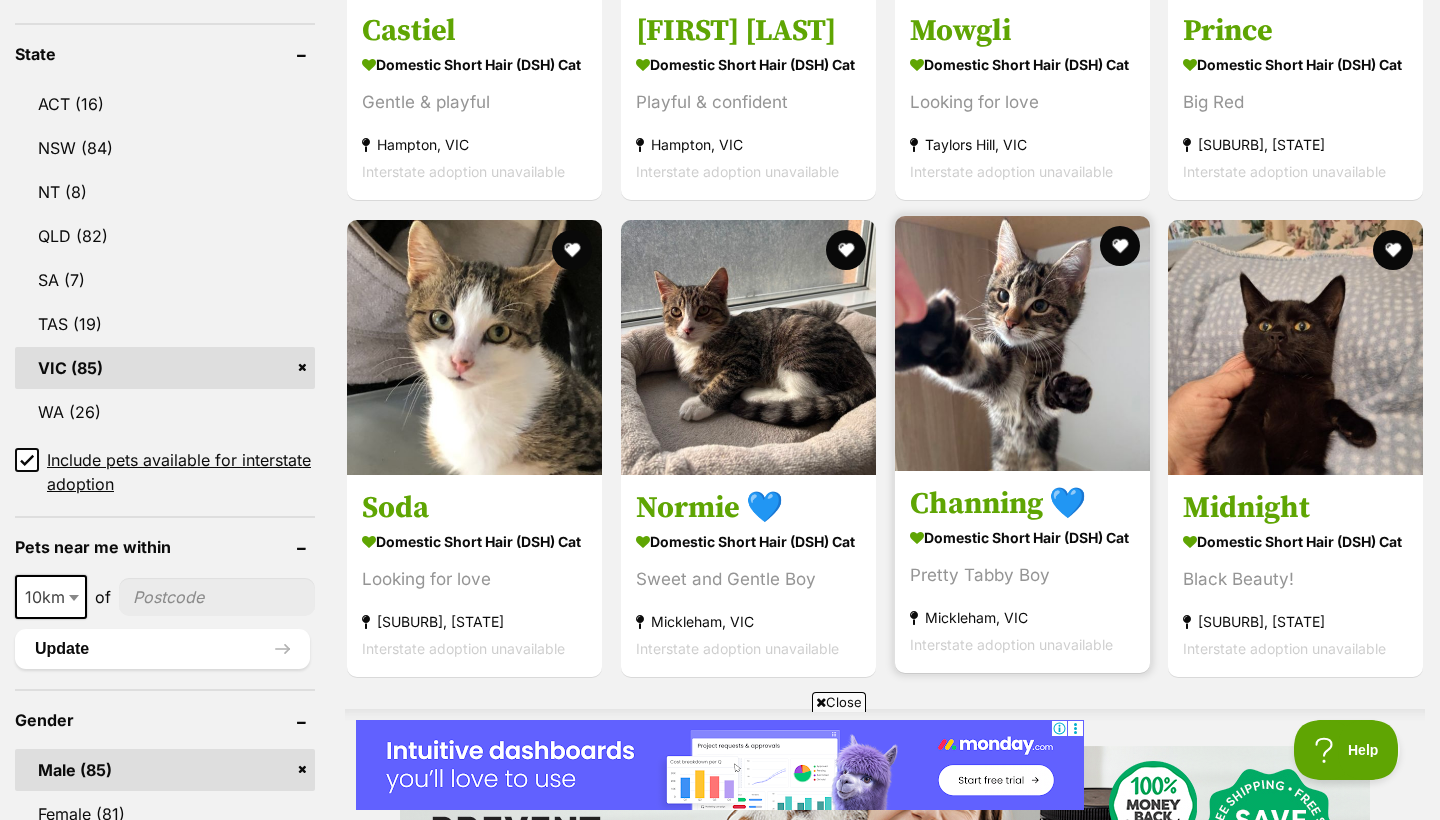 click at bounding box center (1022, 343) 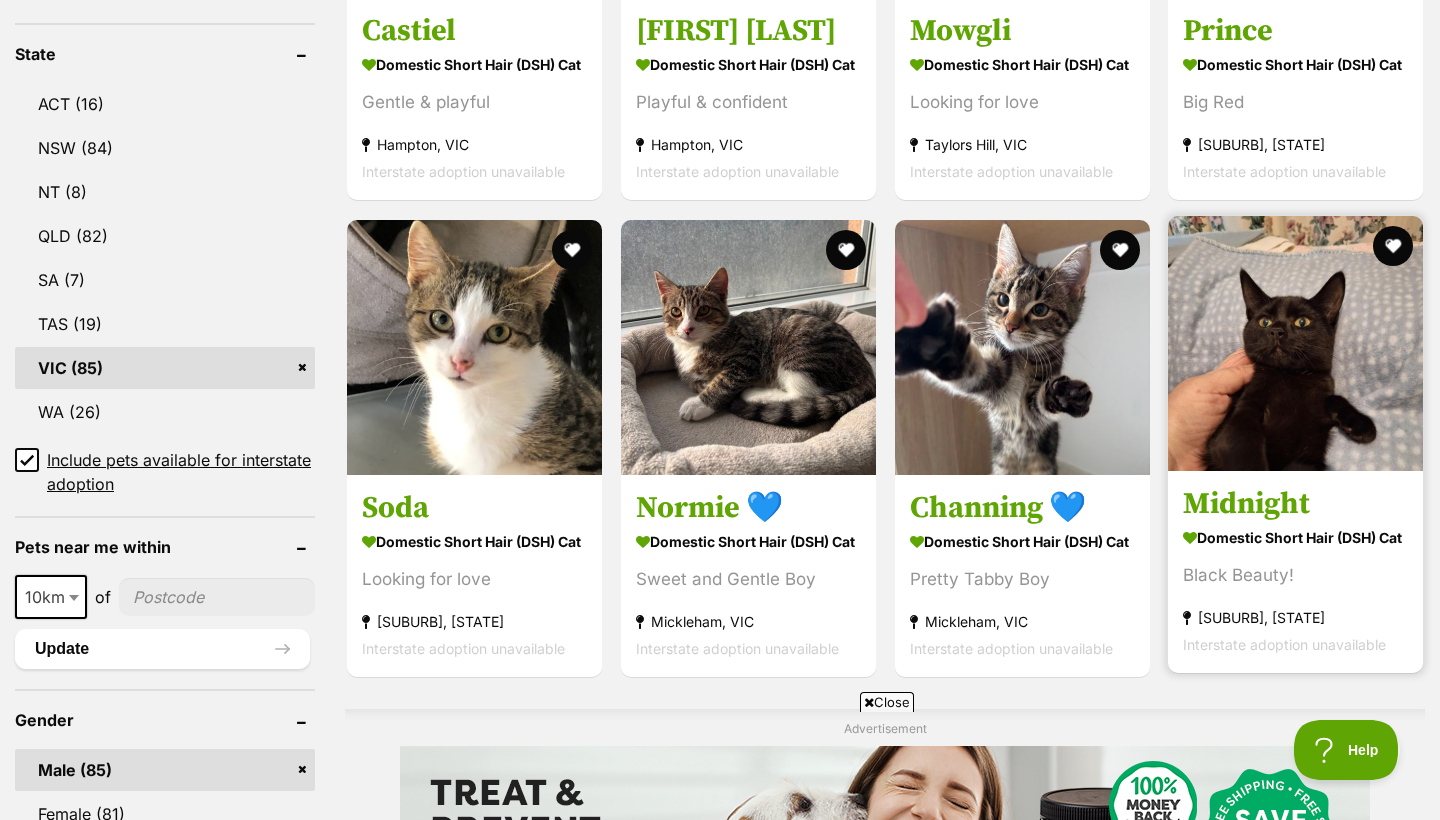 click at bounding box center (1295, 343) 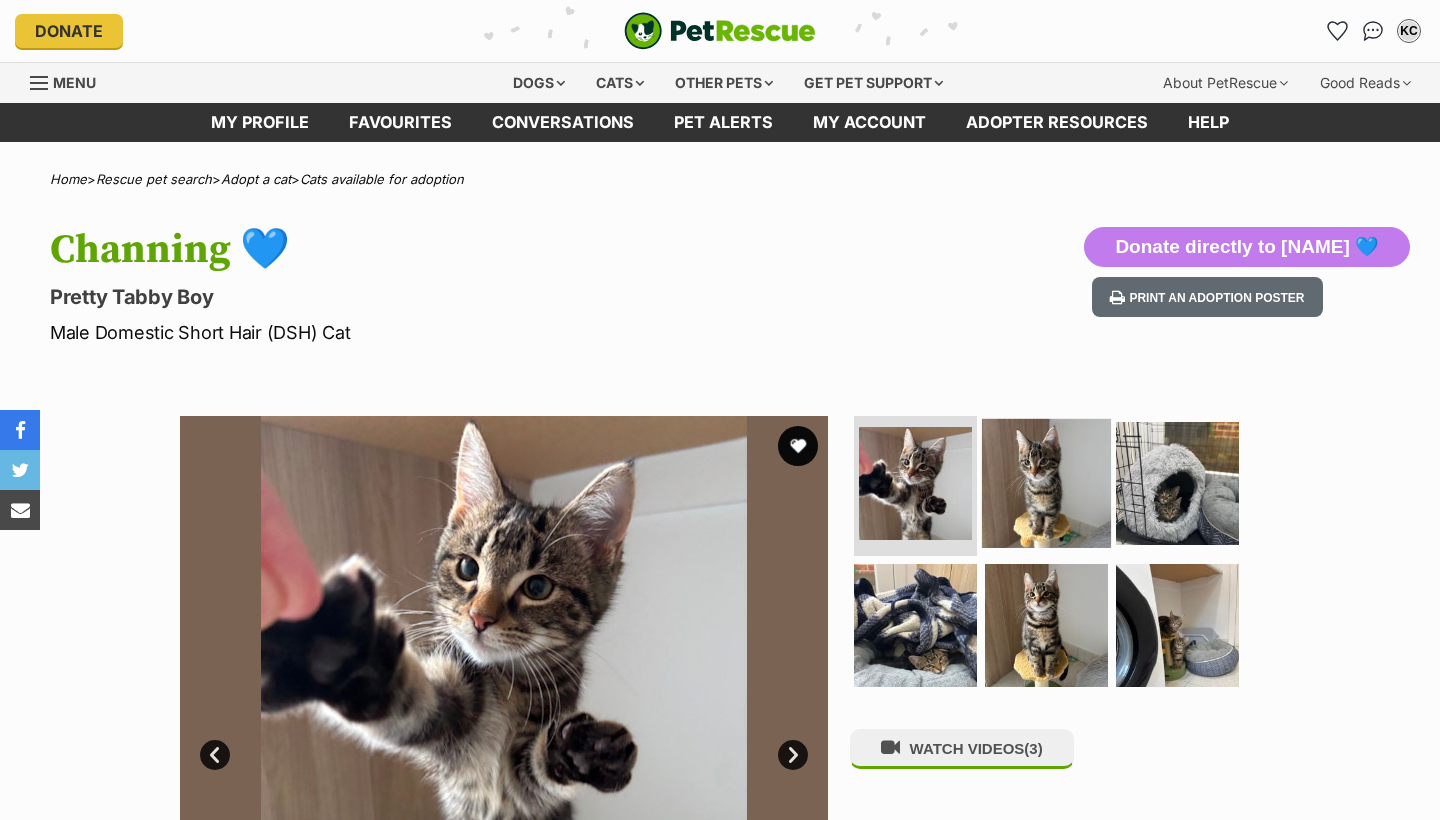 scroll, scrollTop: 0, scrollLeft: 0, axis: both 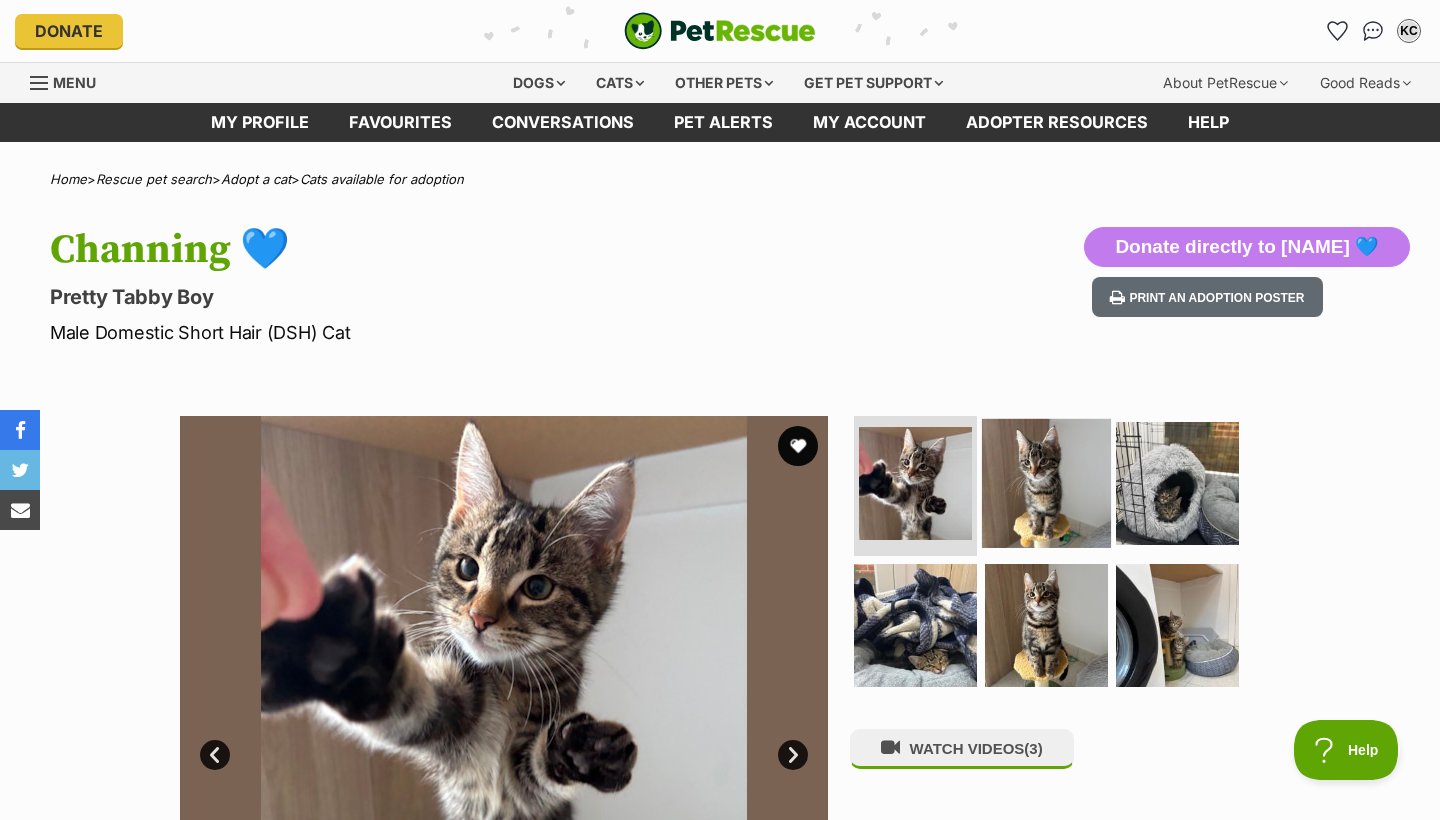 click at bounding box center [1046, 483] 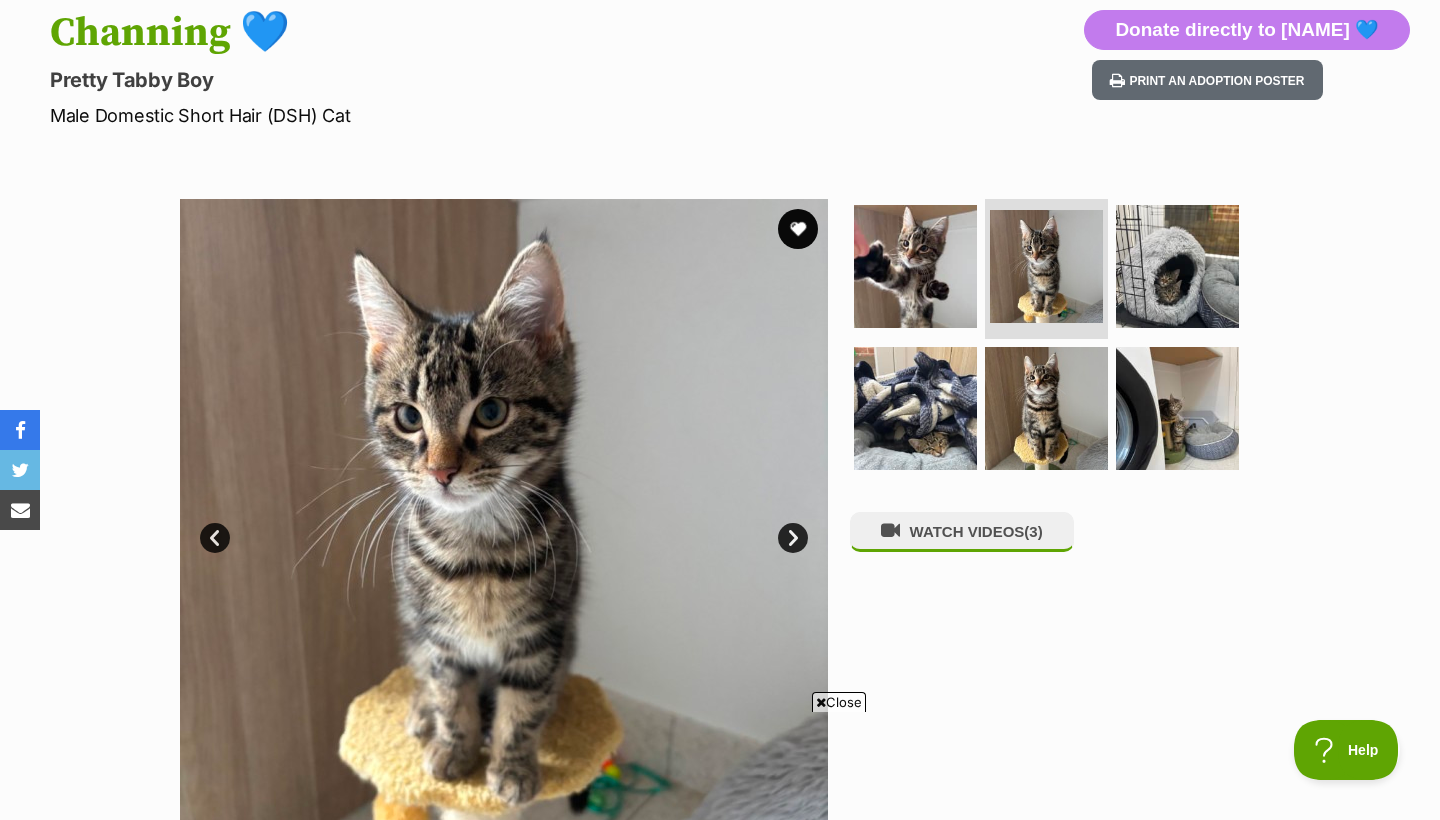 scroll, scrollTop: 0, scrollLeft: 0, axis: both 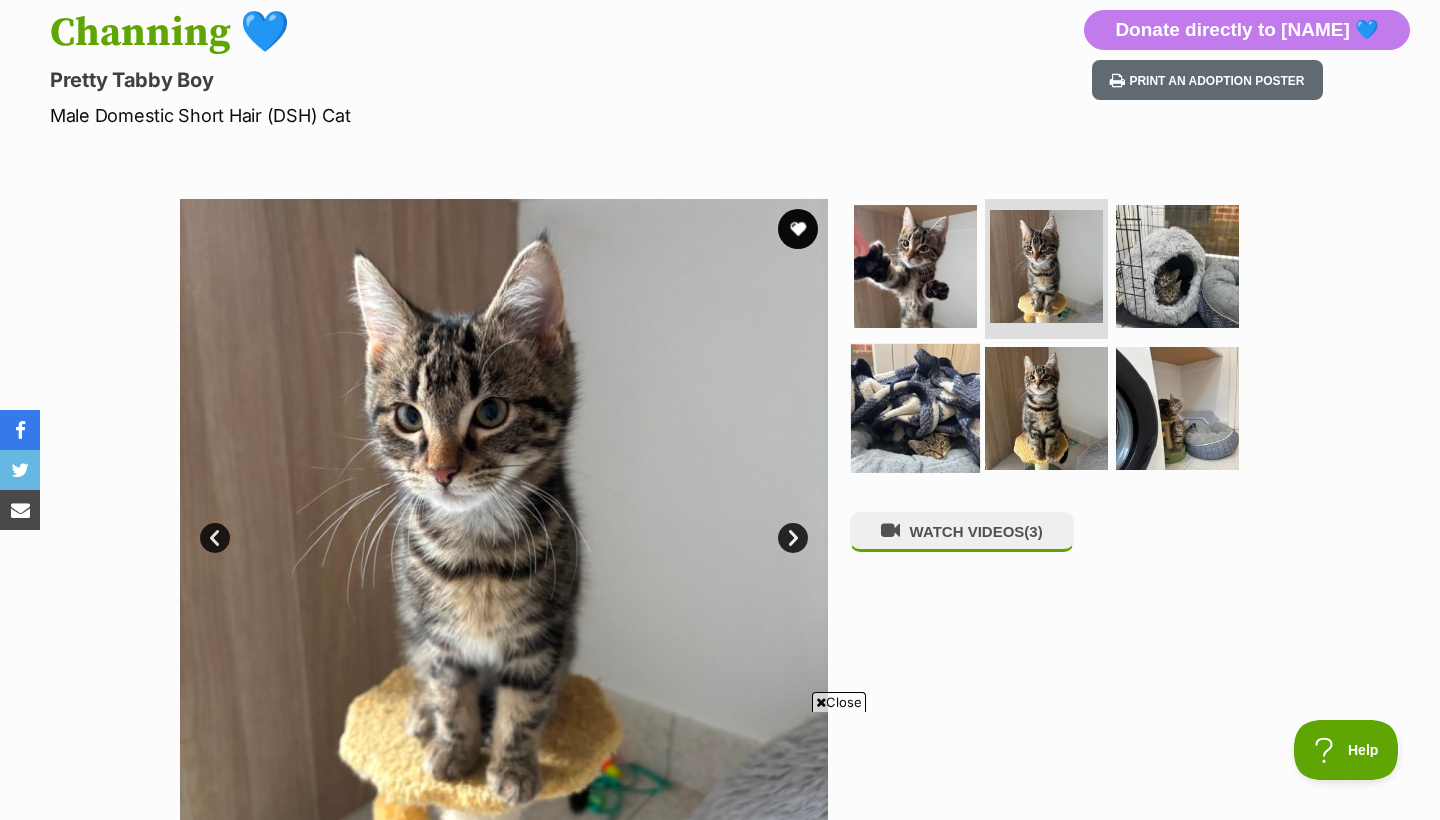 click at bounding box center [915, 407] 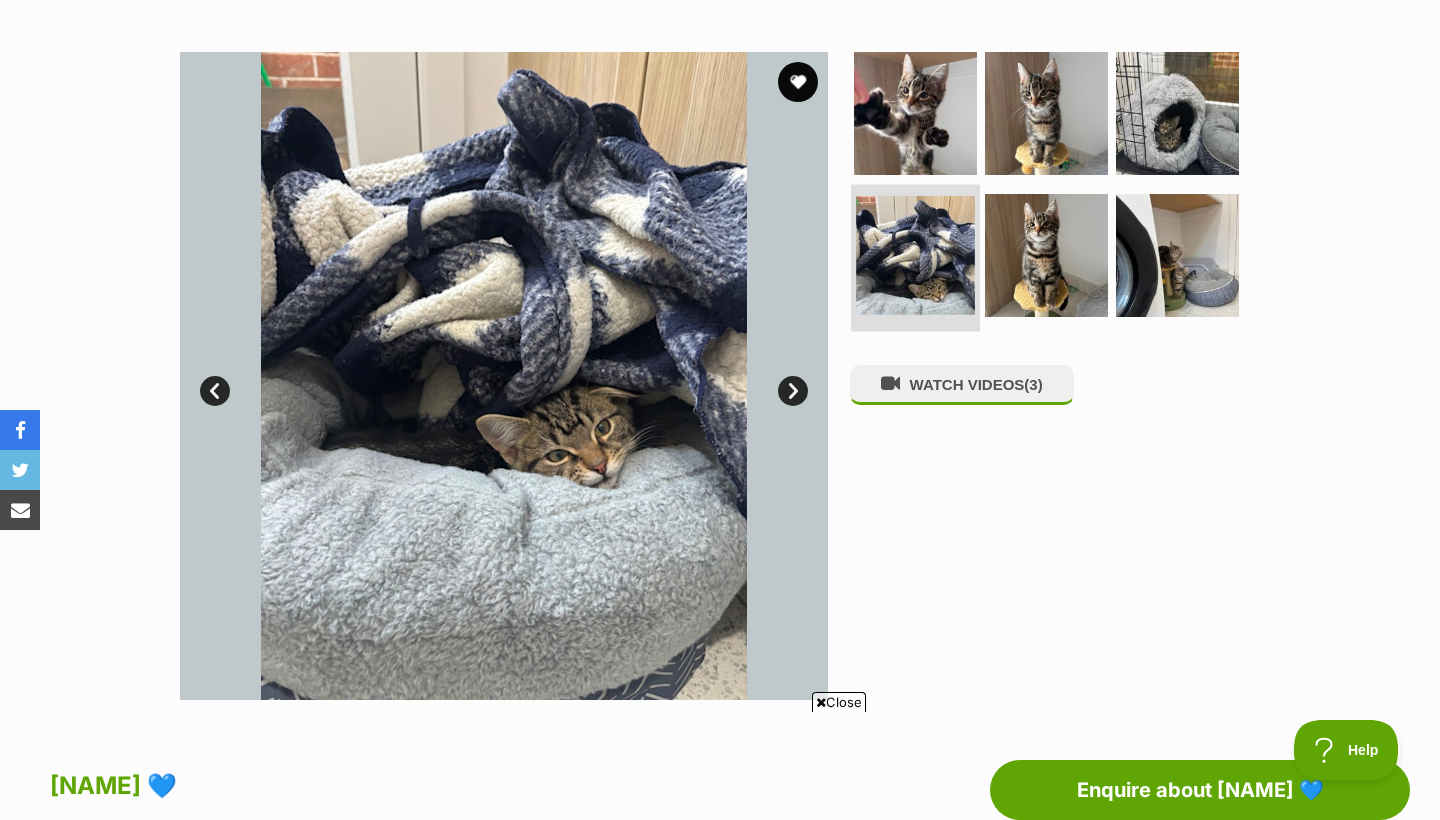 scroll, scrollTop: 366, scrollLeft: 0, axis: vertical 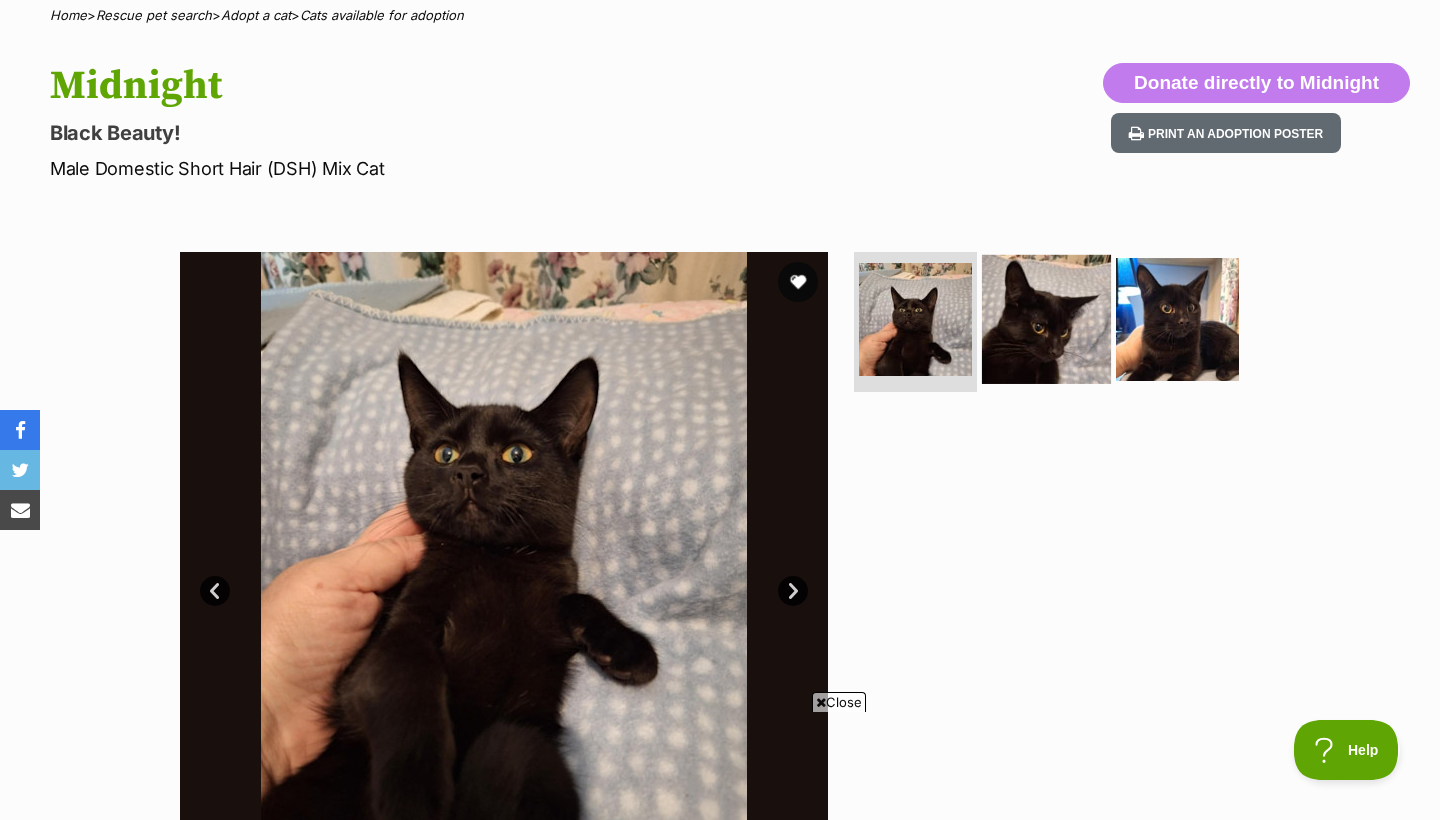 click at bounding box center (1046, 319) 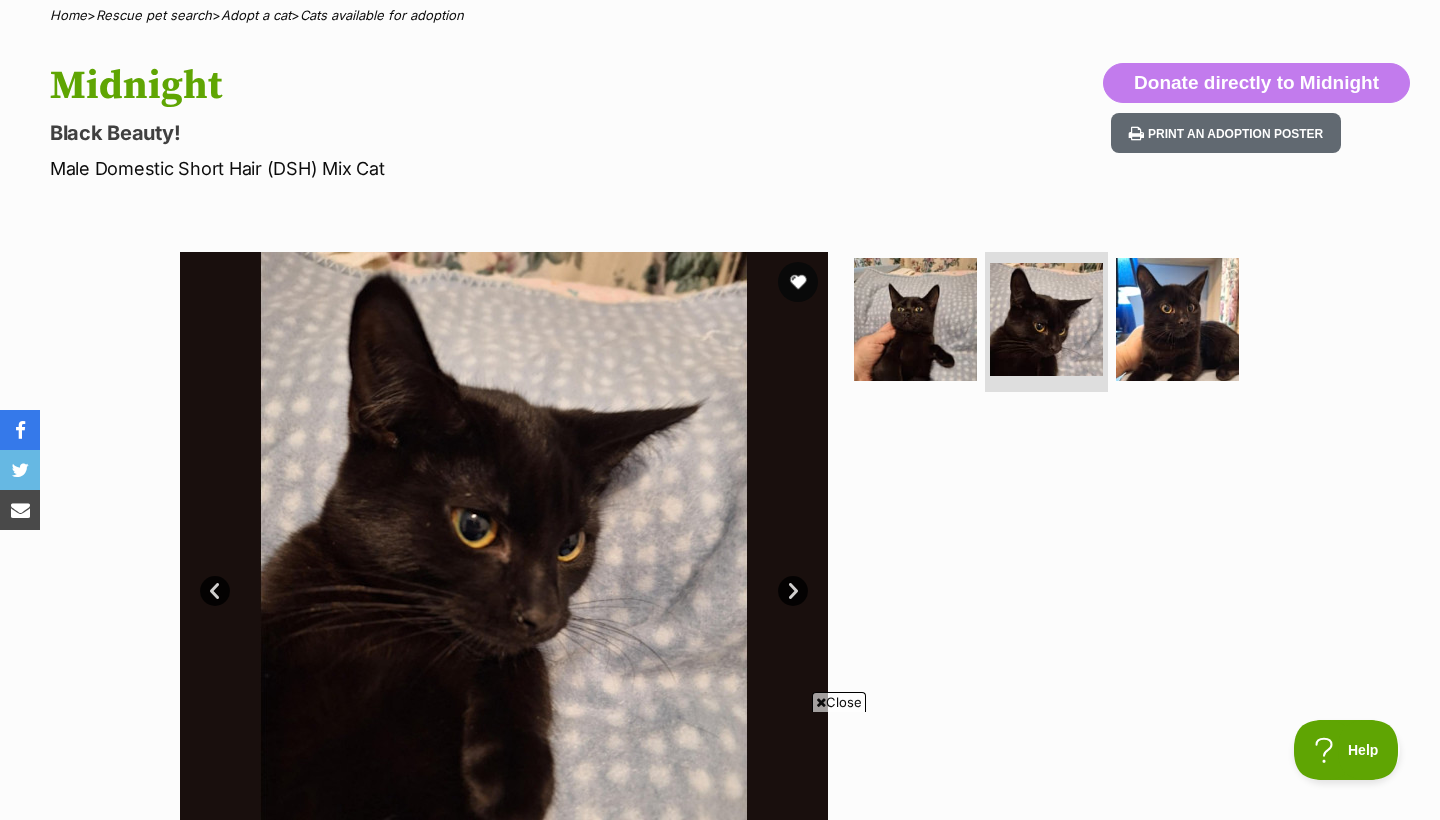 scroll, scrollTop: 300, scrollLeft: 0, axis: vertical 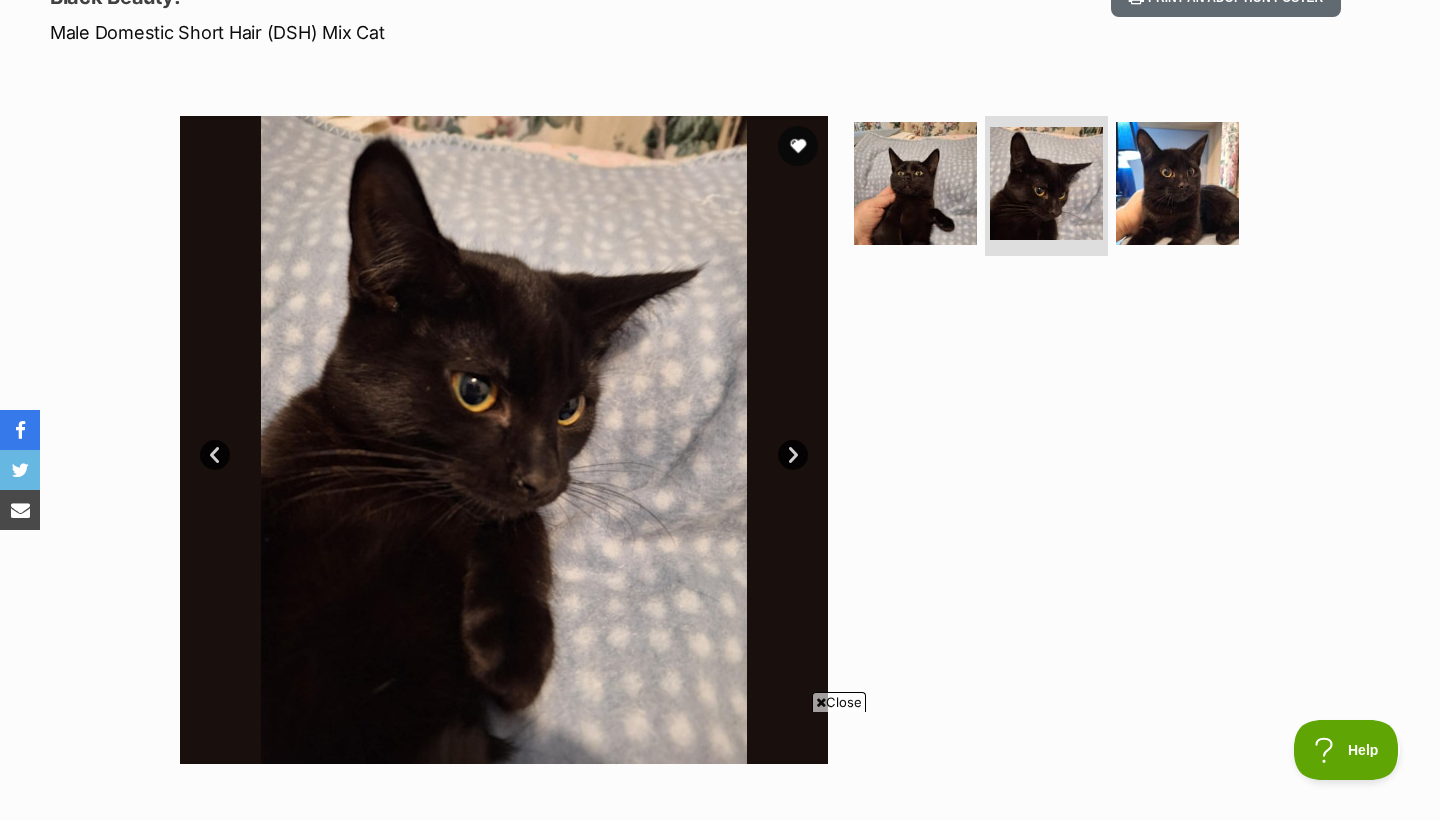 click on "Next" at bounding box center [793, 455] 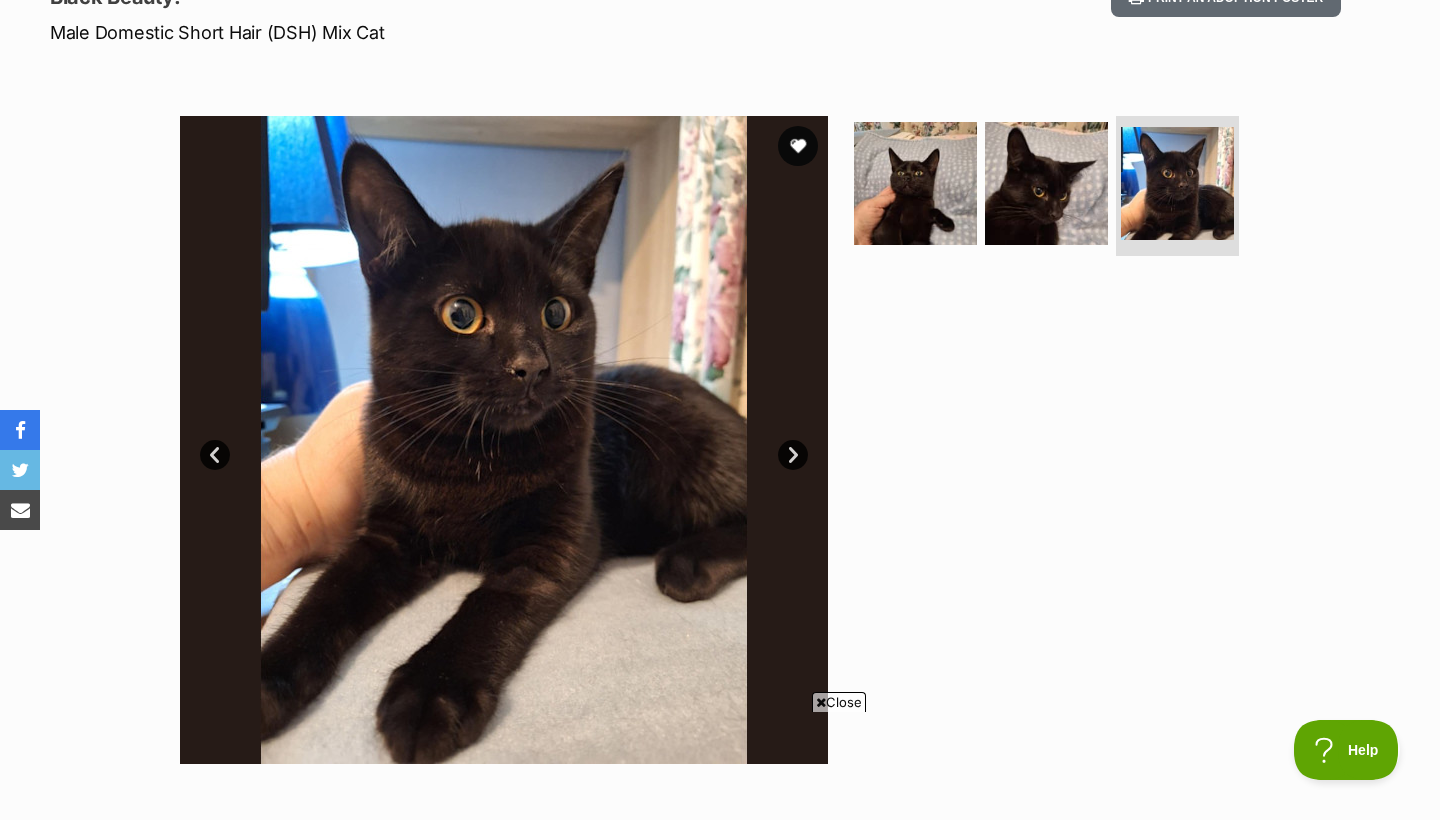 scroll, scrollTop: 0, scrollLeft: 0, axis: both 